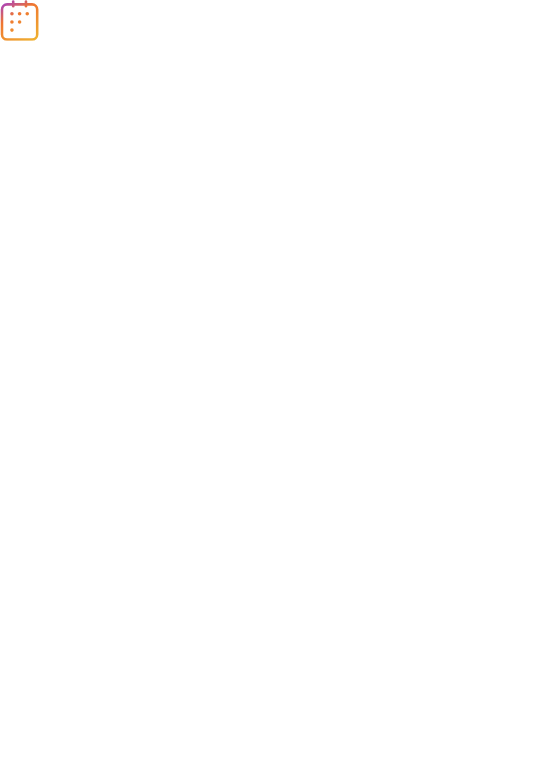 scroll, scrollTop: 0, scrollLeft: 0, axis: both 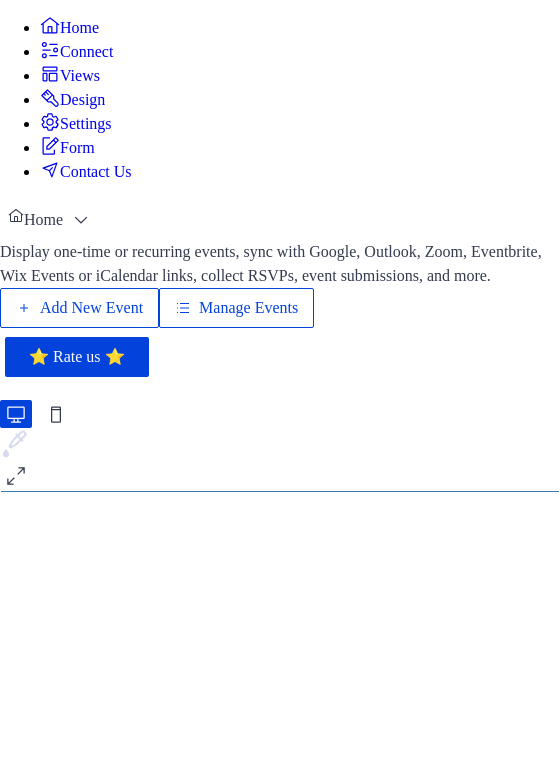click on "Add New Event" at bounding box center (91, 308) 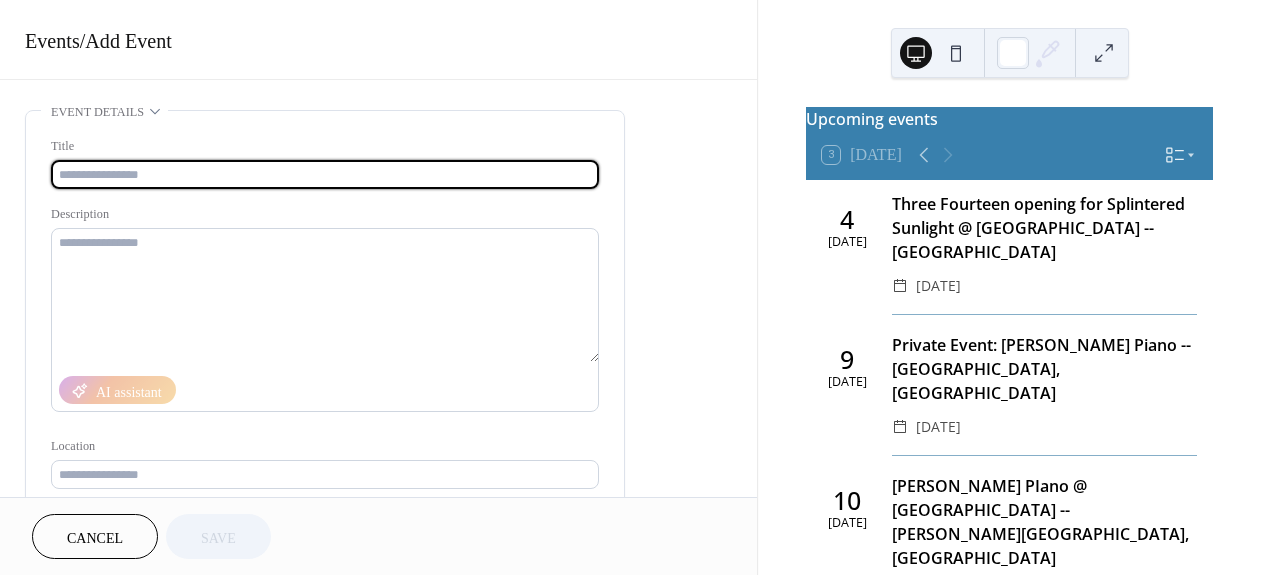 scroll, scrollTop: 0, scrollLeft: 0, axis: both 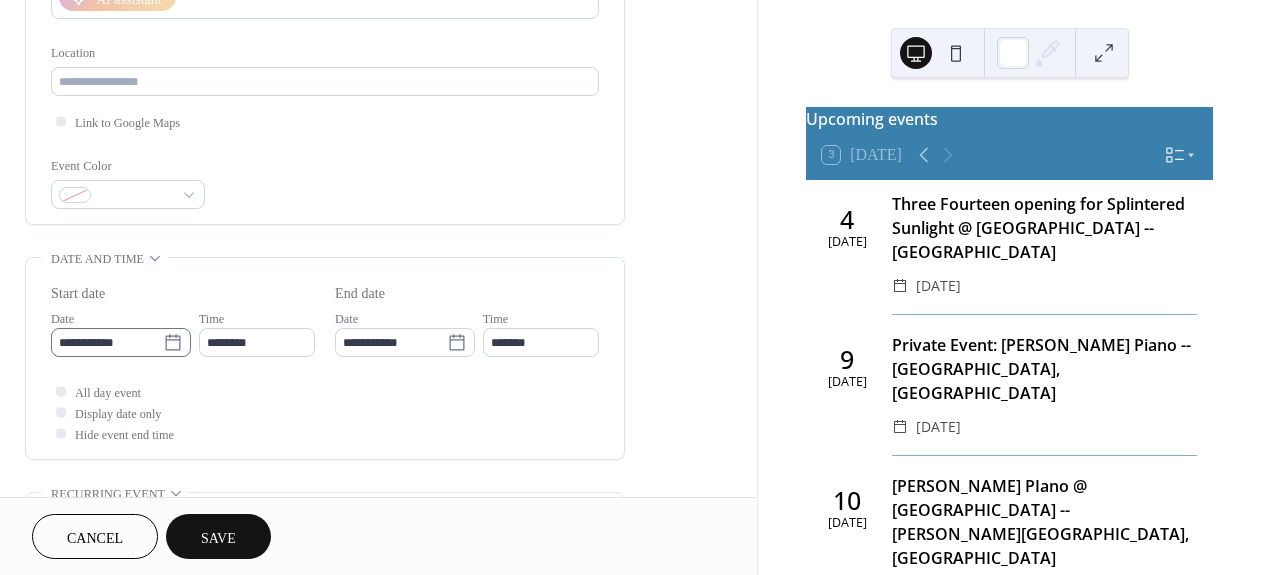 type on "**********" 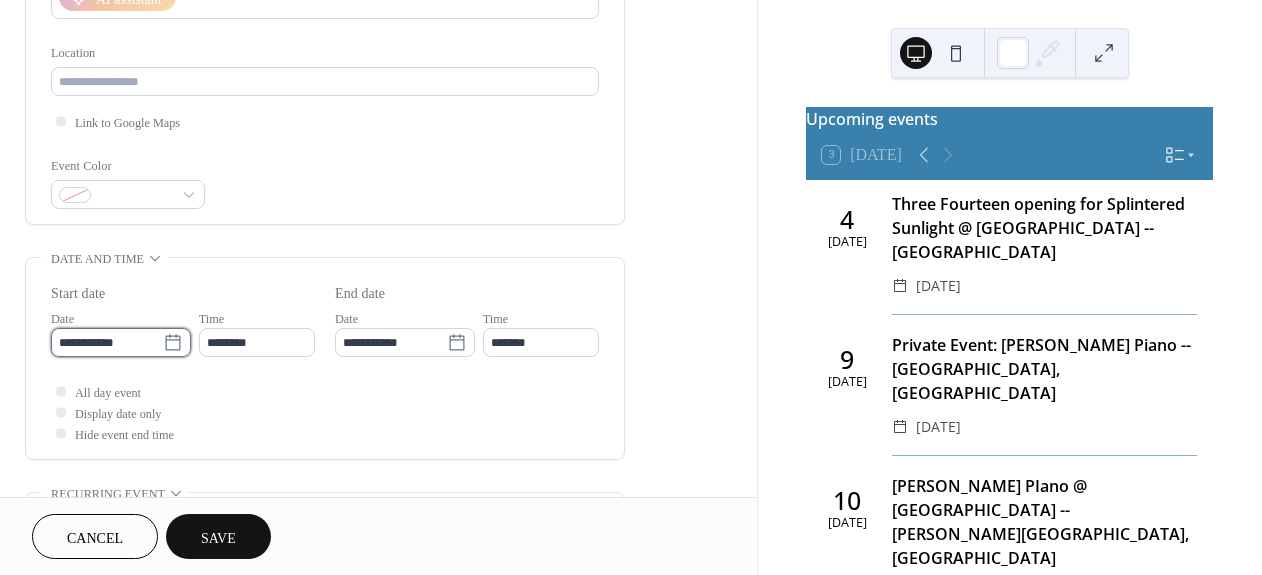 click on "**********" at bounding box center (107, 342) 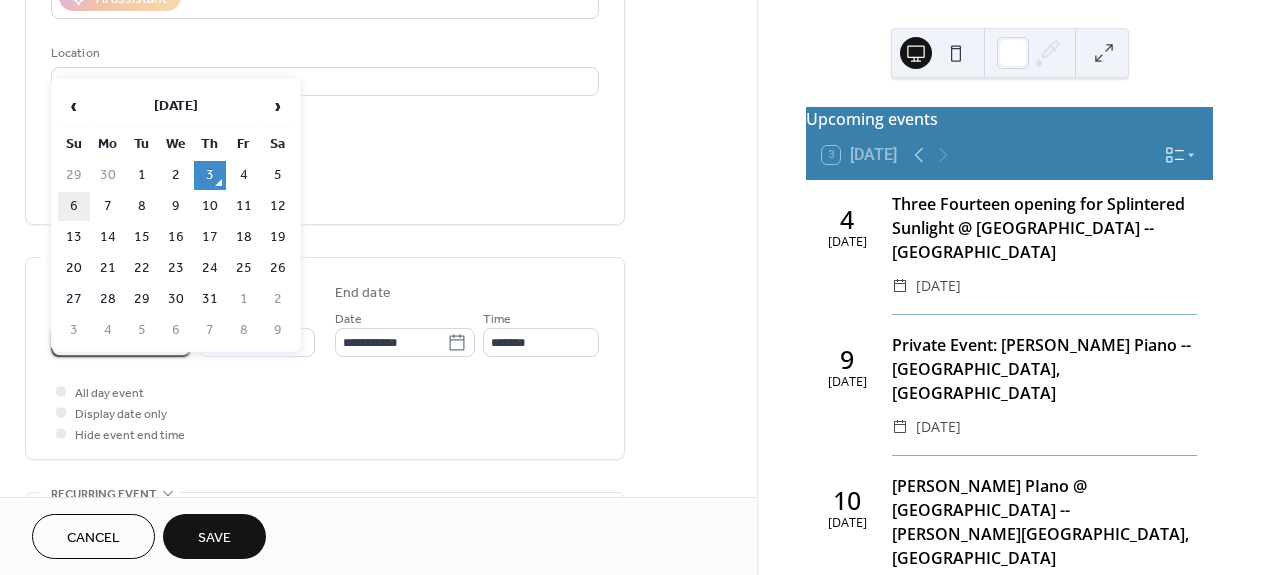 click on "6" at bounding box center (74, 206) 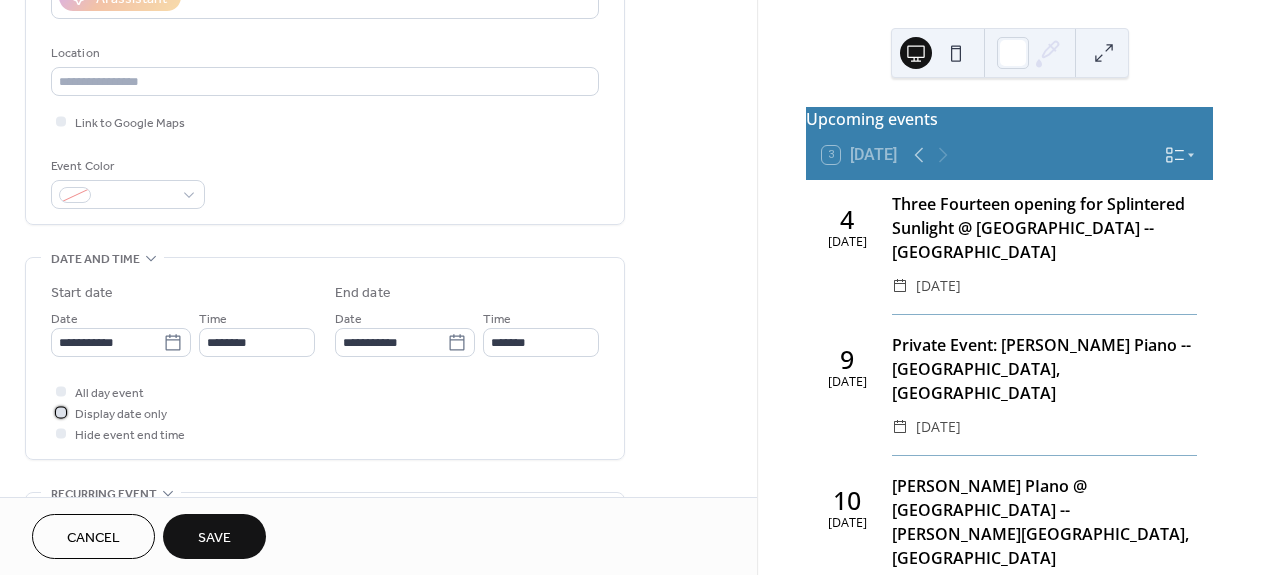click at bounding box center [61, 412] 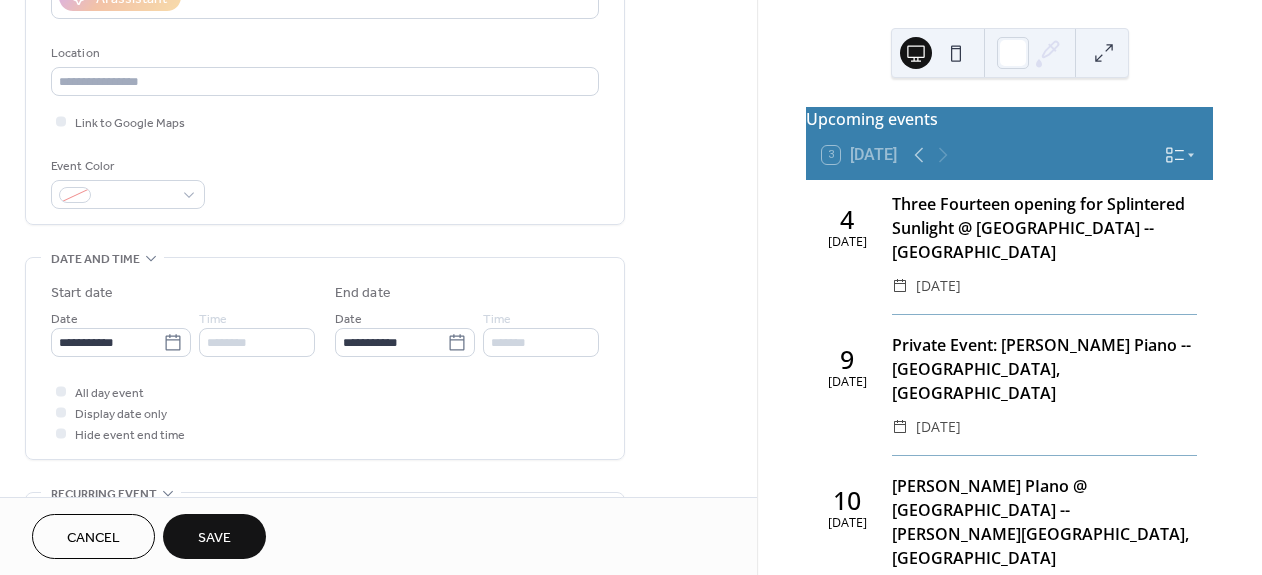 click on "Save" at bounding box center (214, 538) 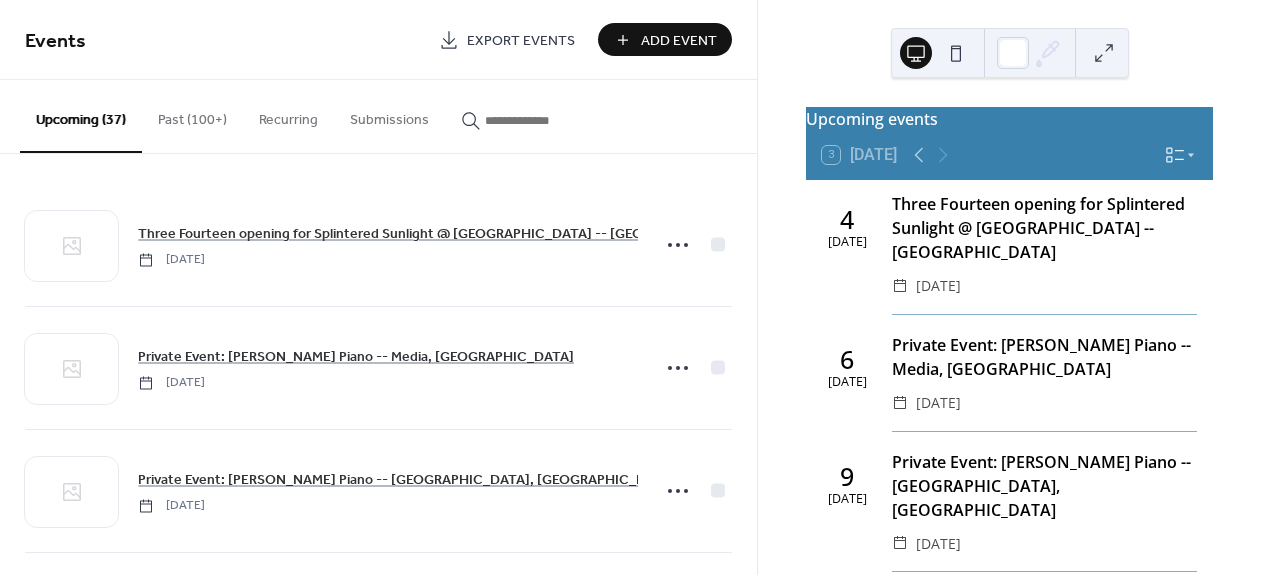 click on "Add Event" at bounding box center [679, 41] 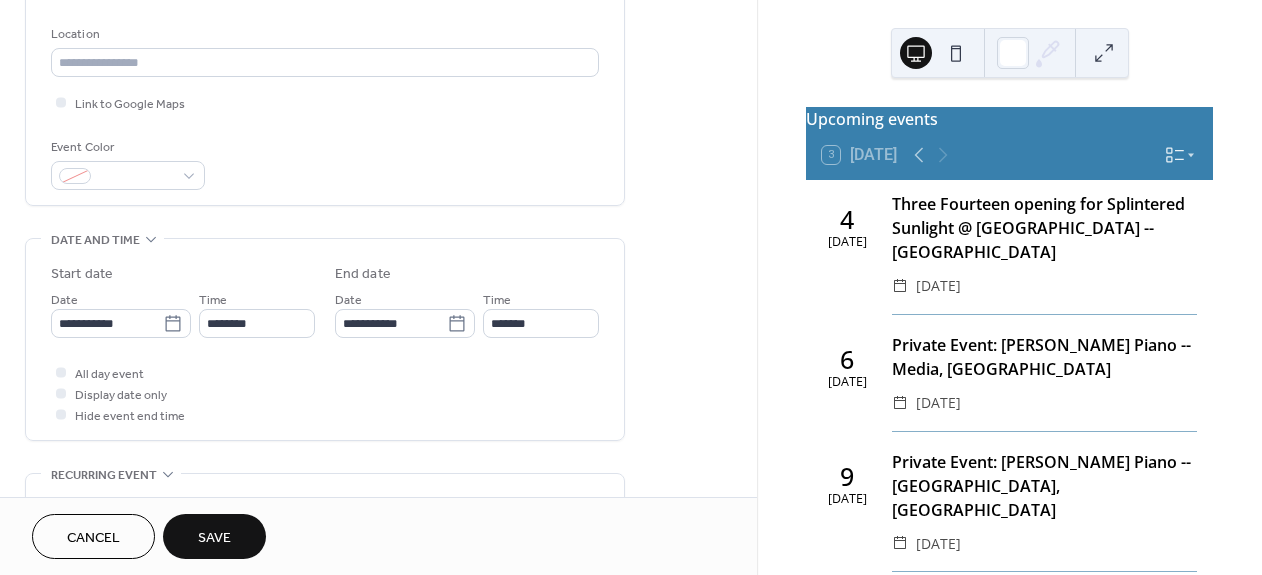 scroll, scrollTop: 417, scrollLeft: 0, axis: vertical 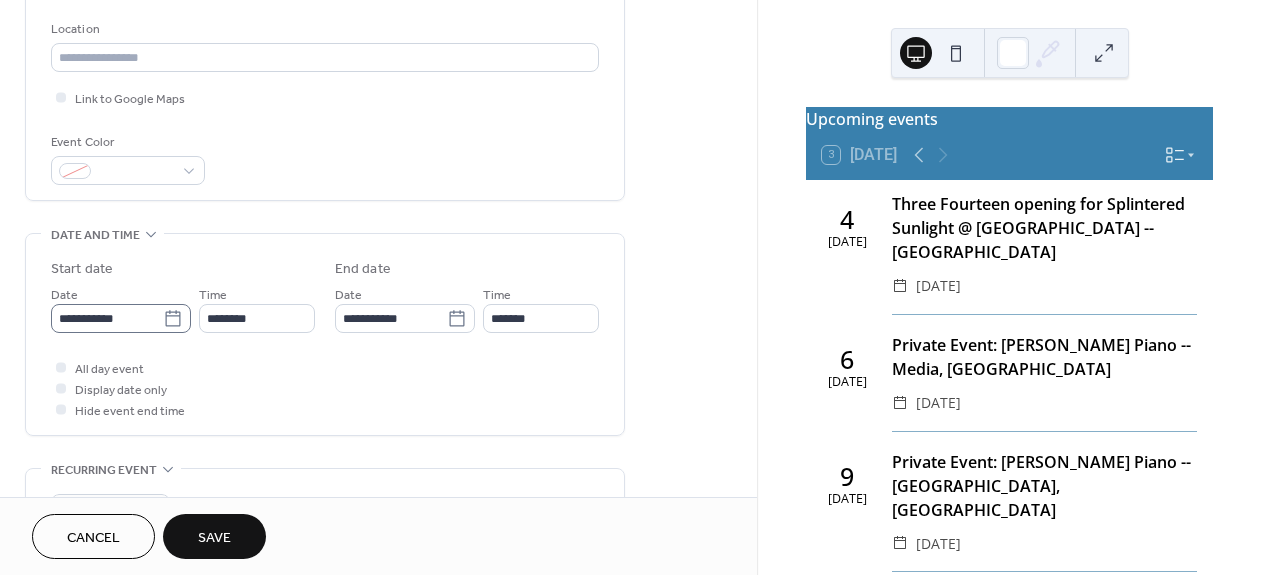 type on "**********" 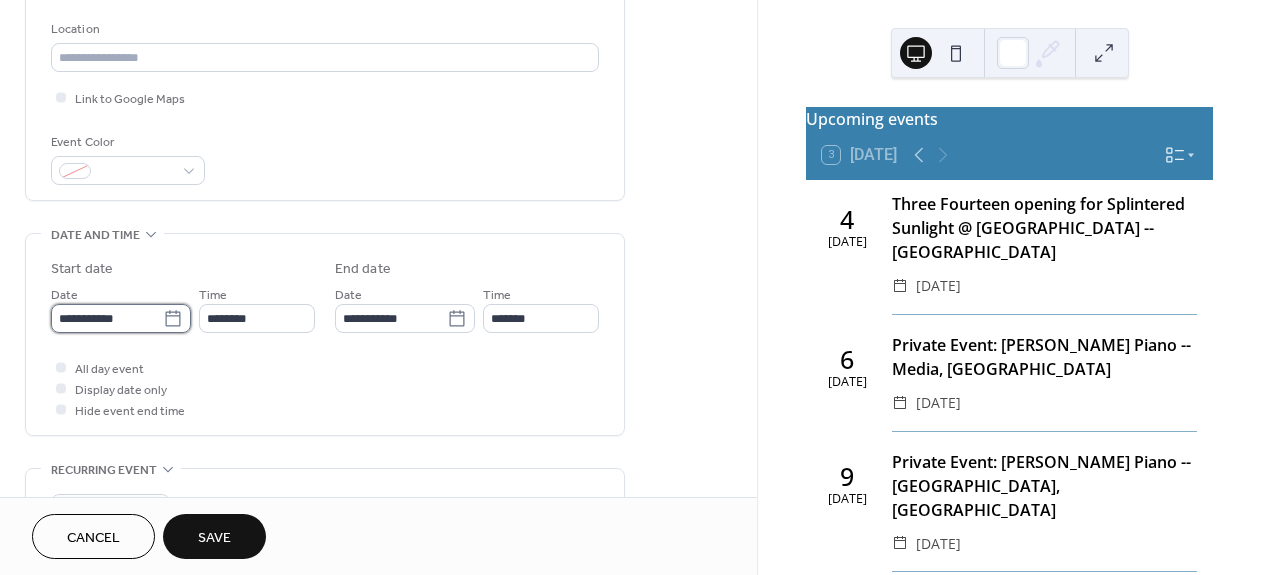 click on "**********" at bounding box center [107, 318] 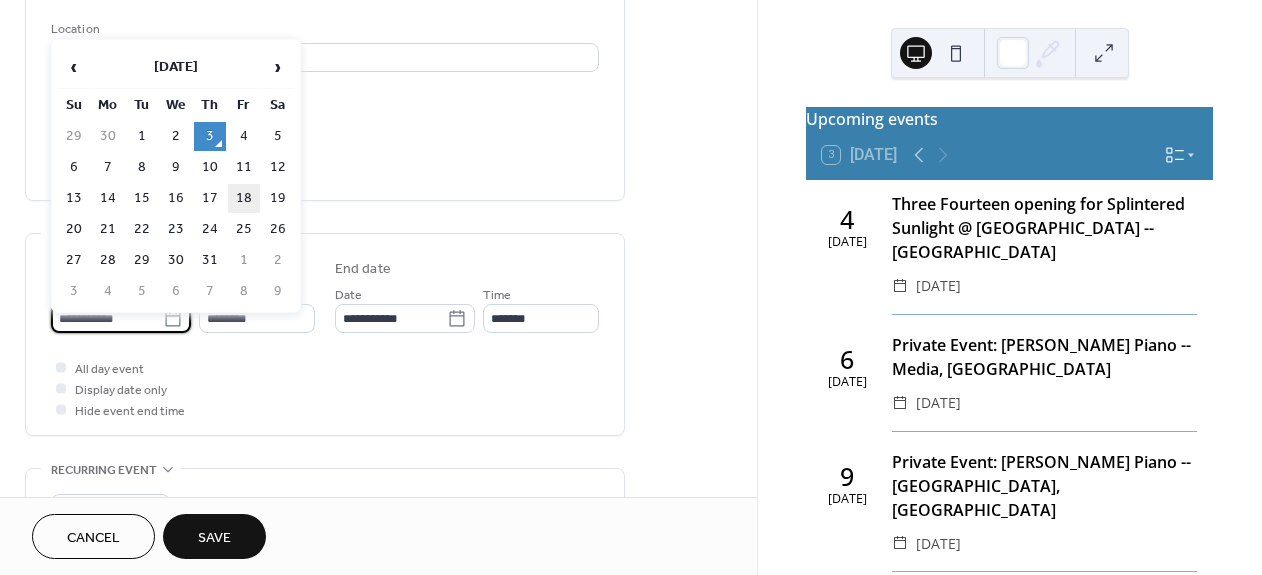click on "18" at bounding box center [244, 198] 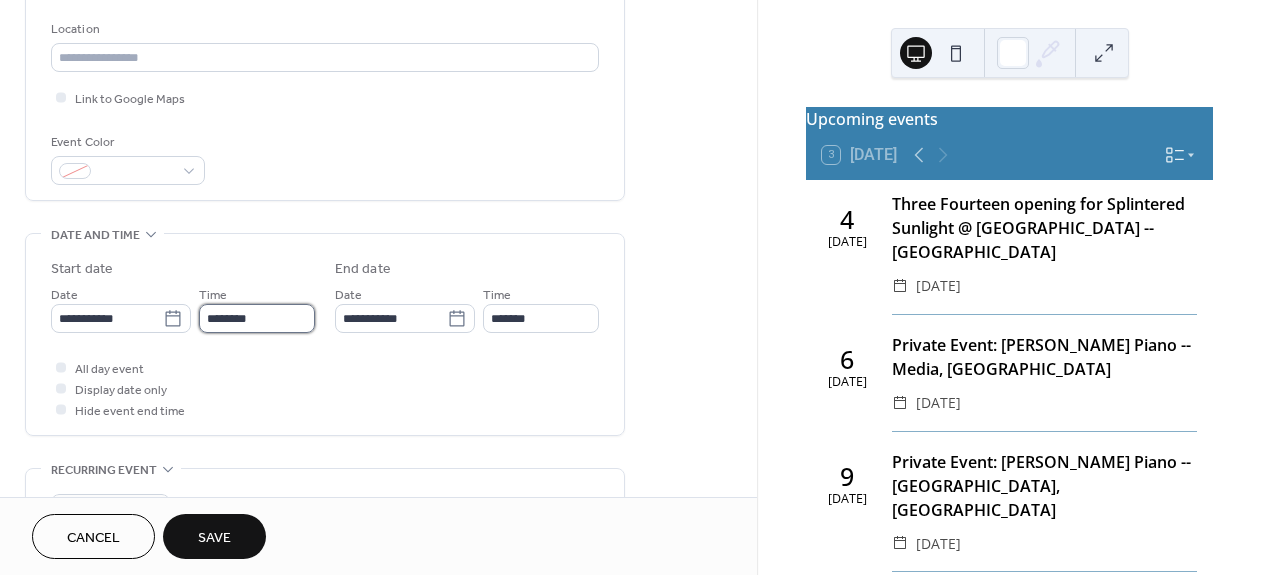 click on "********" at bounding box center [257, 318] 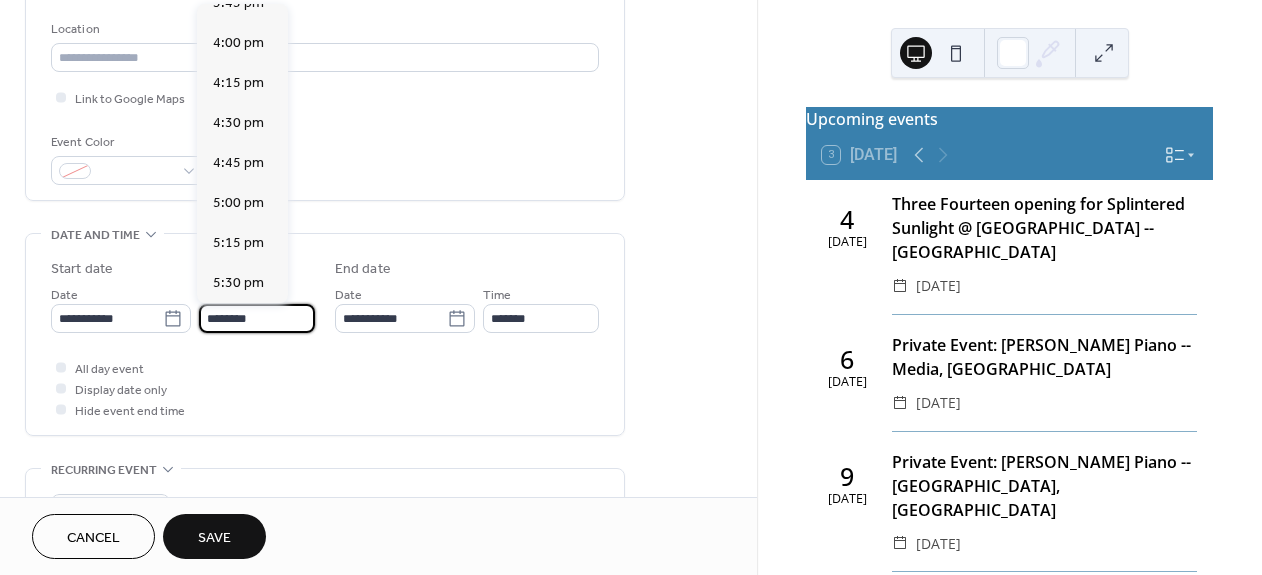 scroll, scrollTop: 2572, scrollLeft: 0, axis: vertical 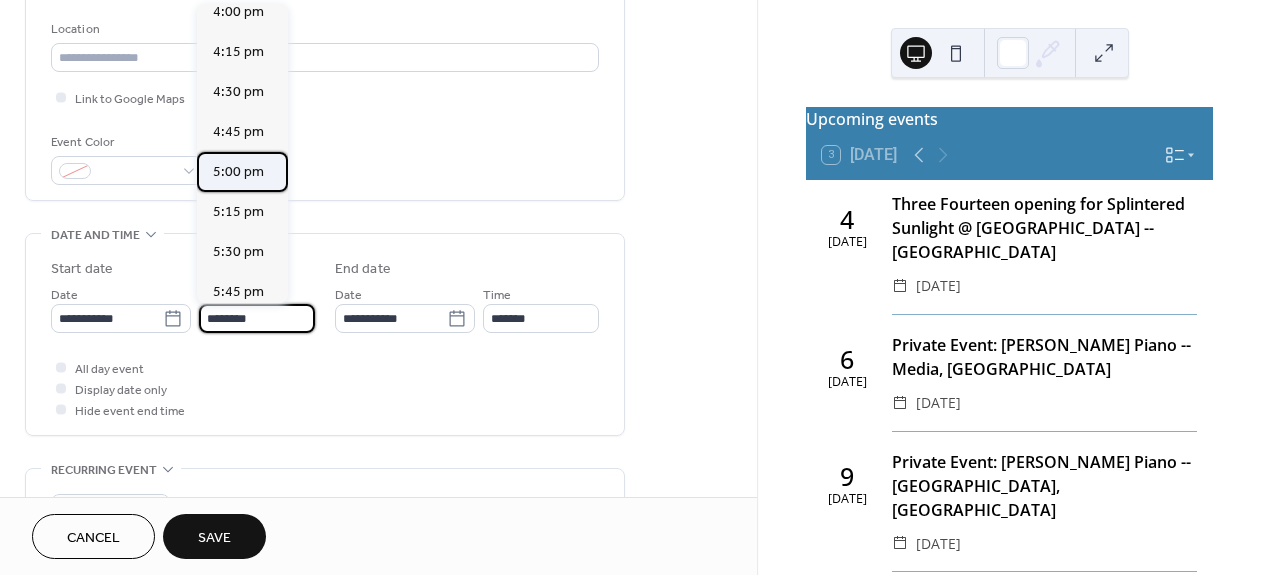 click on "5:00 pm" at bounding box center [242, 172] 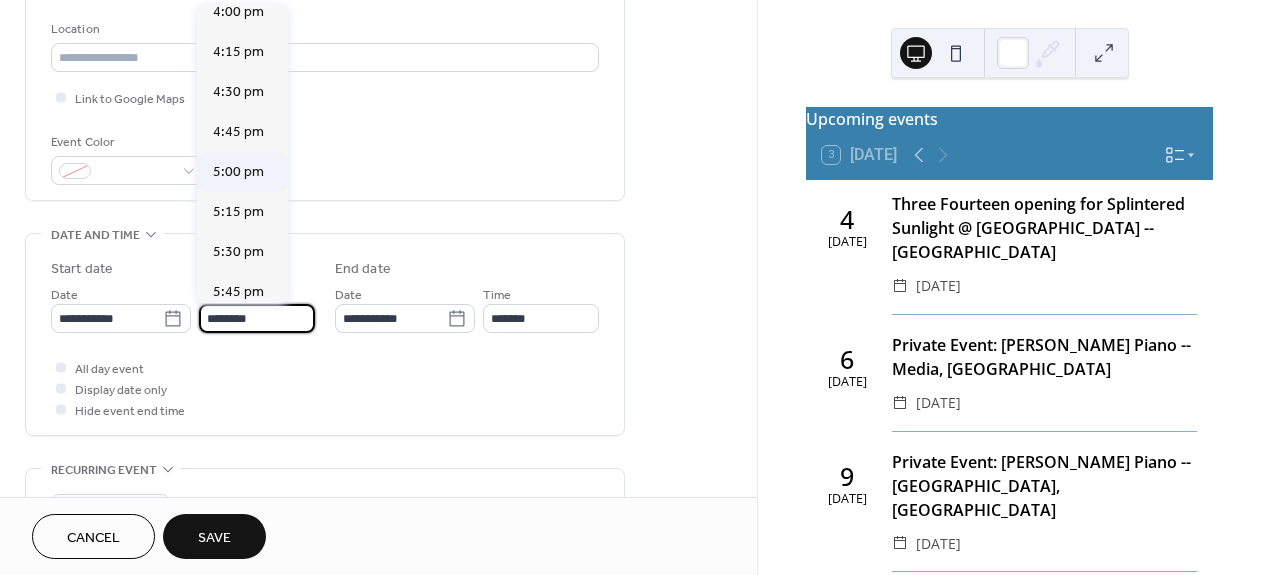 type on "*******" 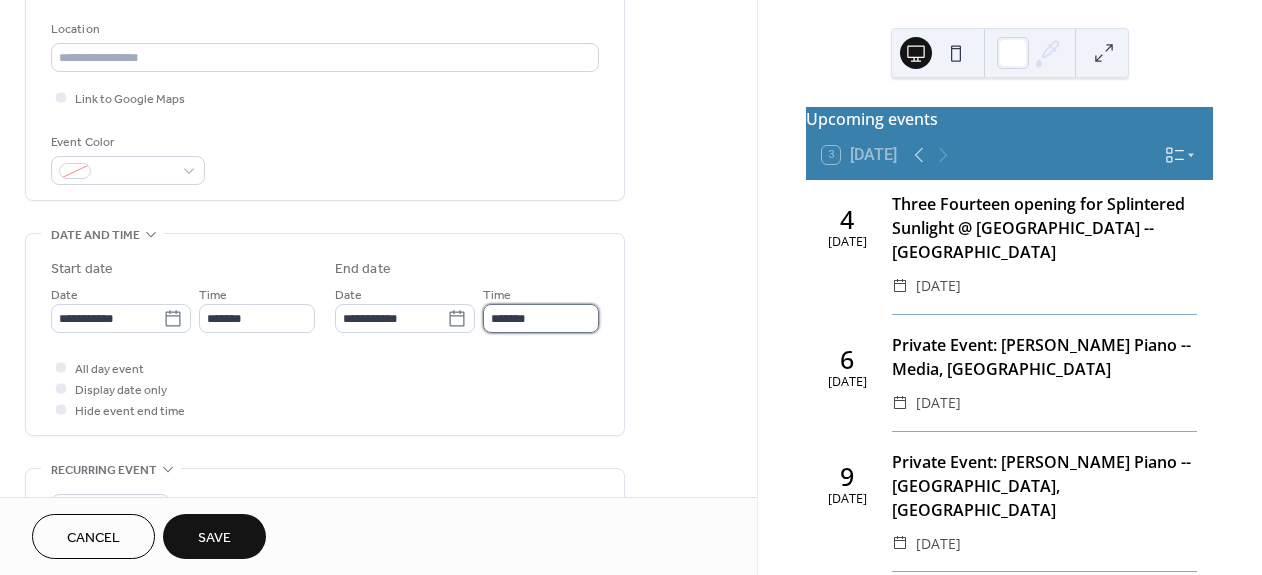 click on "*******" at bounding box center (541, 318) 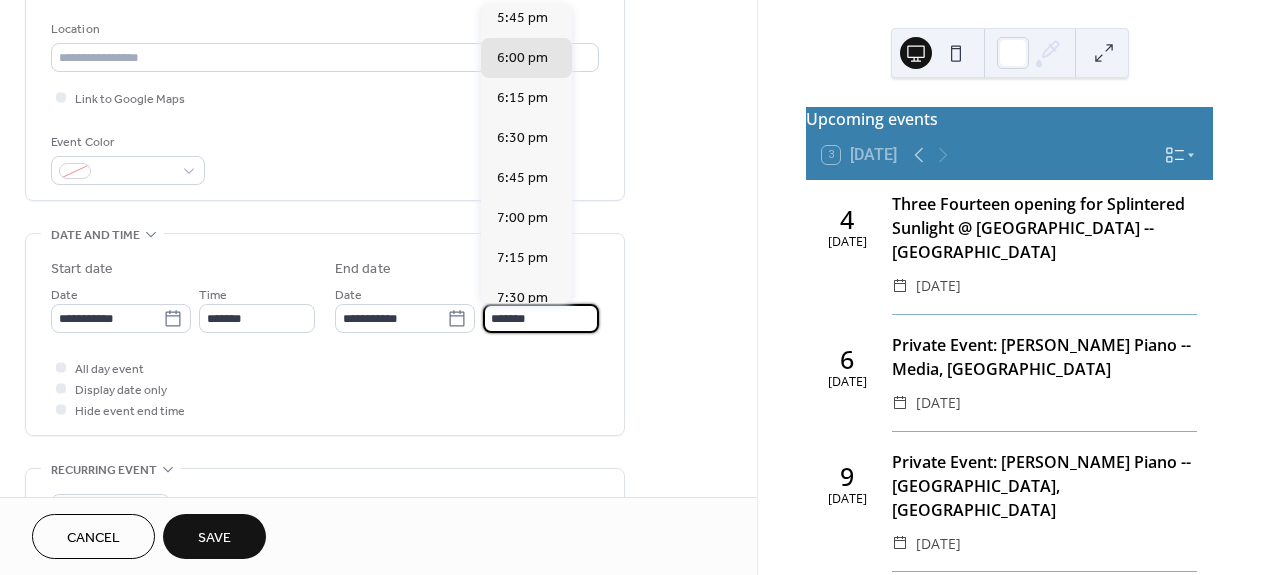 scroll, scrollTop: 165, scrollLeft: 0, axis: vertical 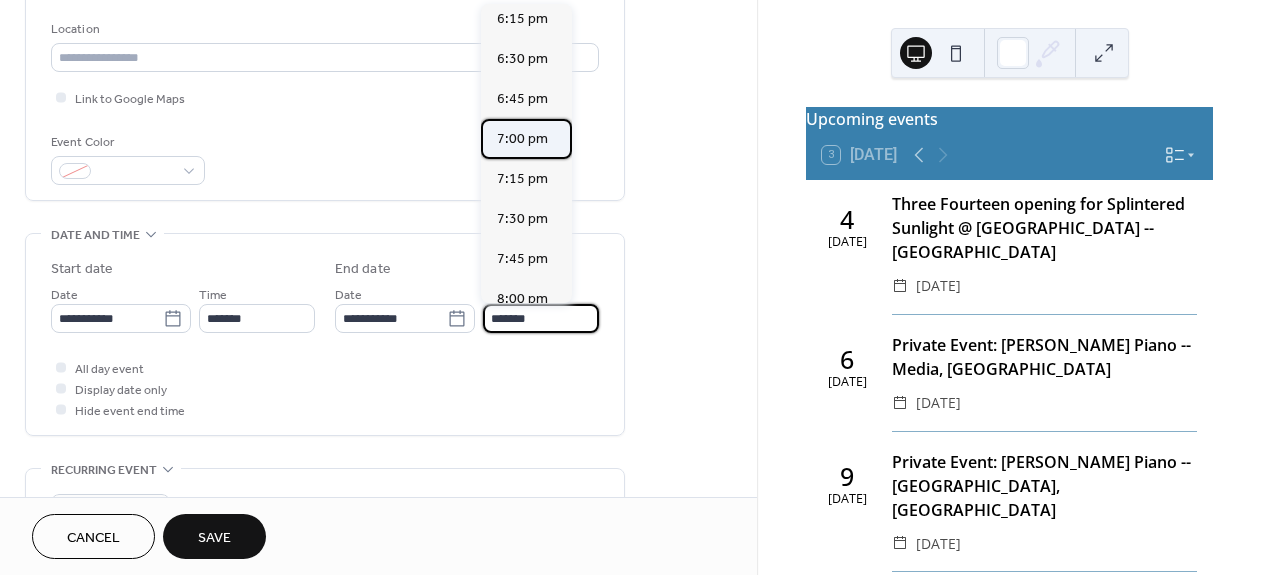 click on "7:00 pm" at bounding box center (522, 139) 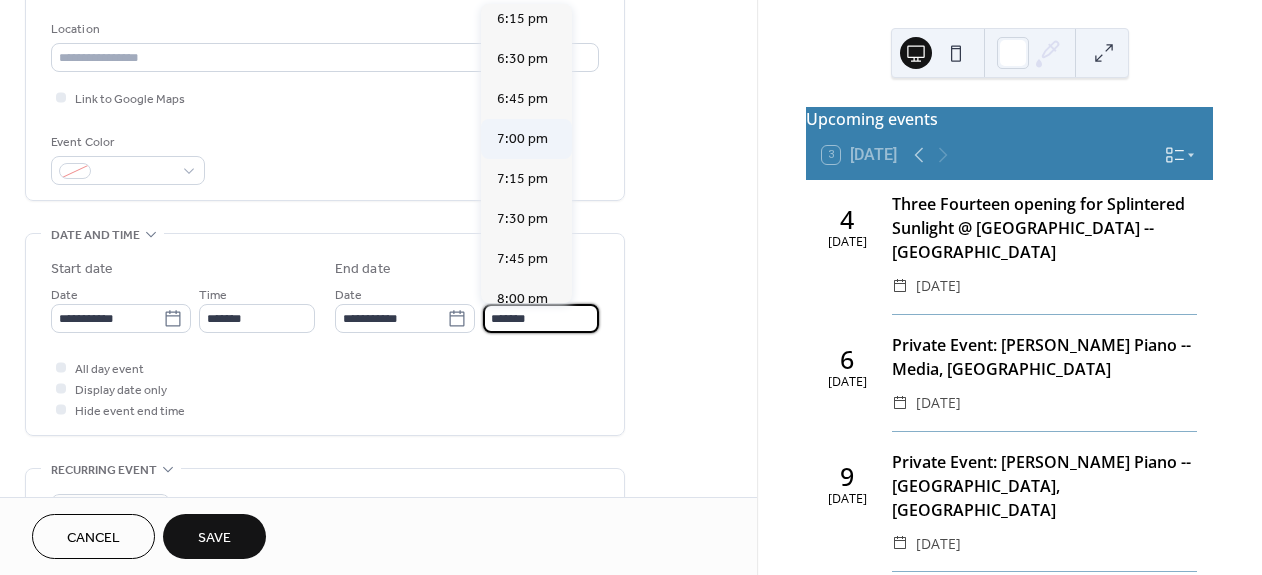 type on "*******" 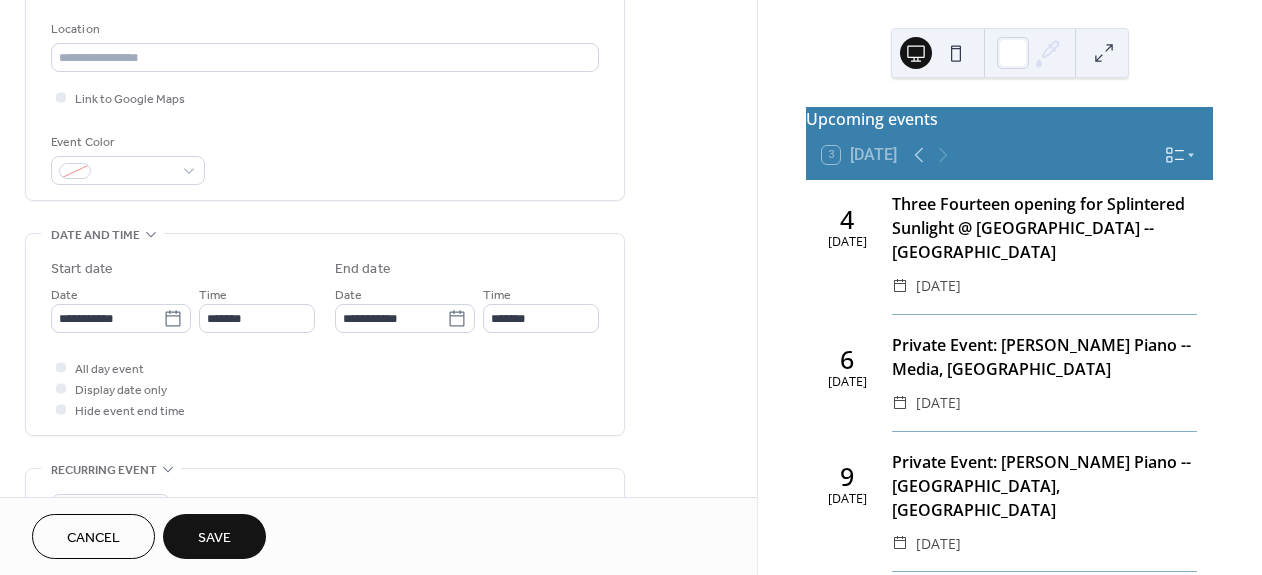click on "Save" at bounding box center (214, 536) 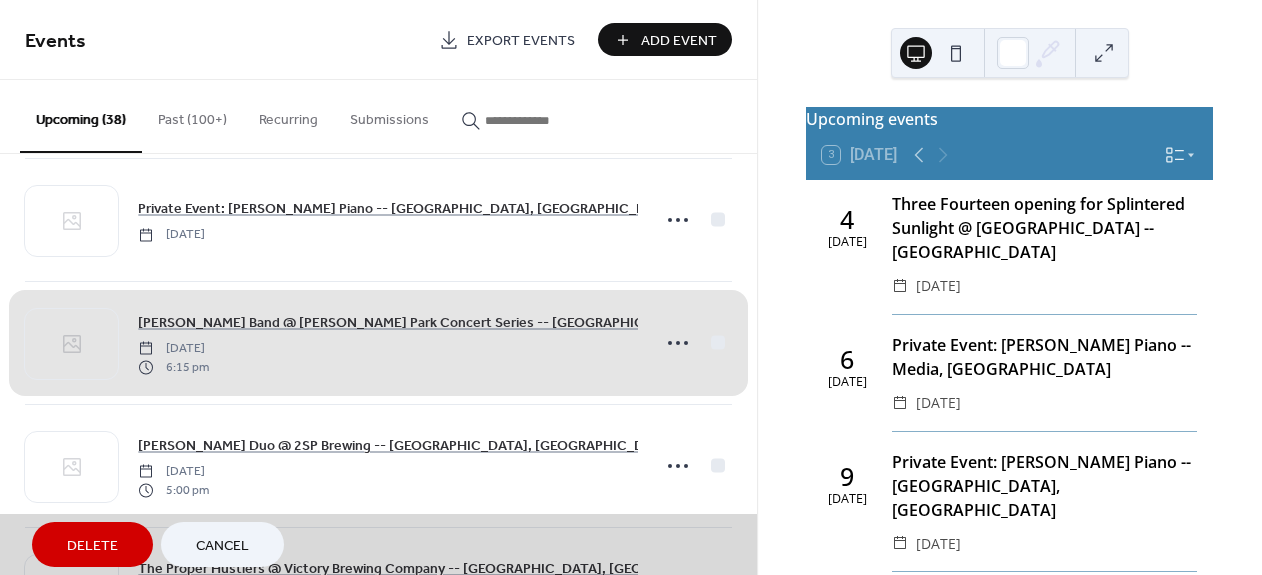 scroll, scrollTop: 642, scrollLeft: 0, axis: vertical 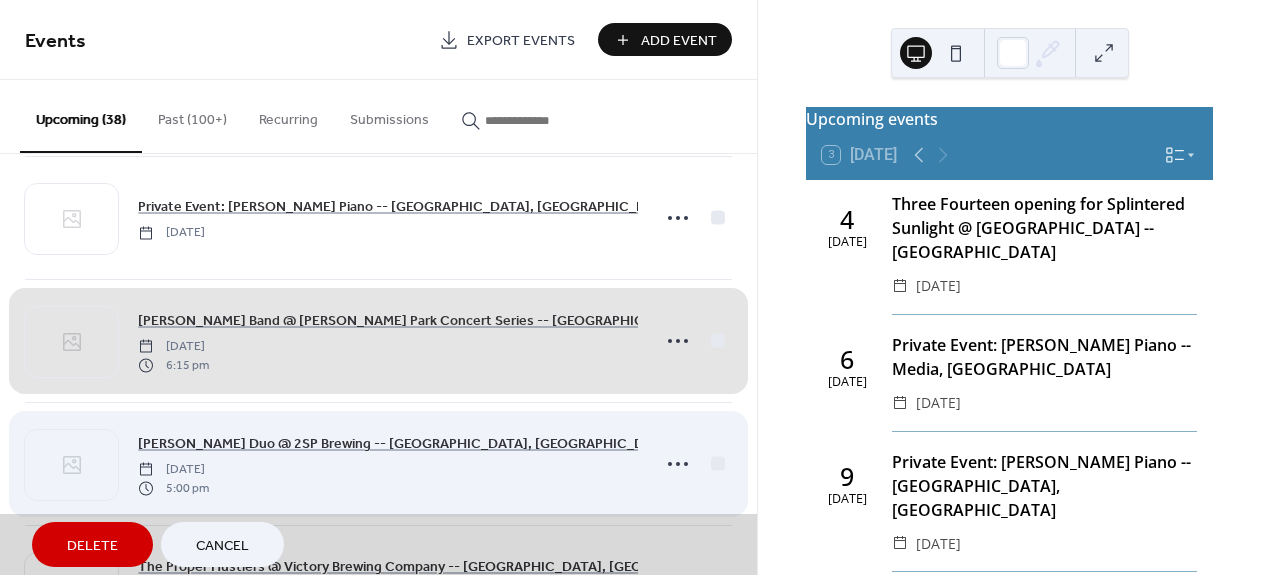 click on "[PERSON_NAME] Duo @ 2SP Brewing -- [GEOGRAPHIC_DATA], [GEOGRAPHIC_DATA] [DATE] 5:00 pm" at bounding box center [378, 463] 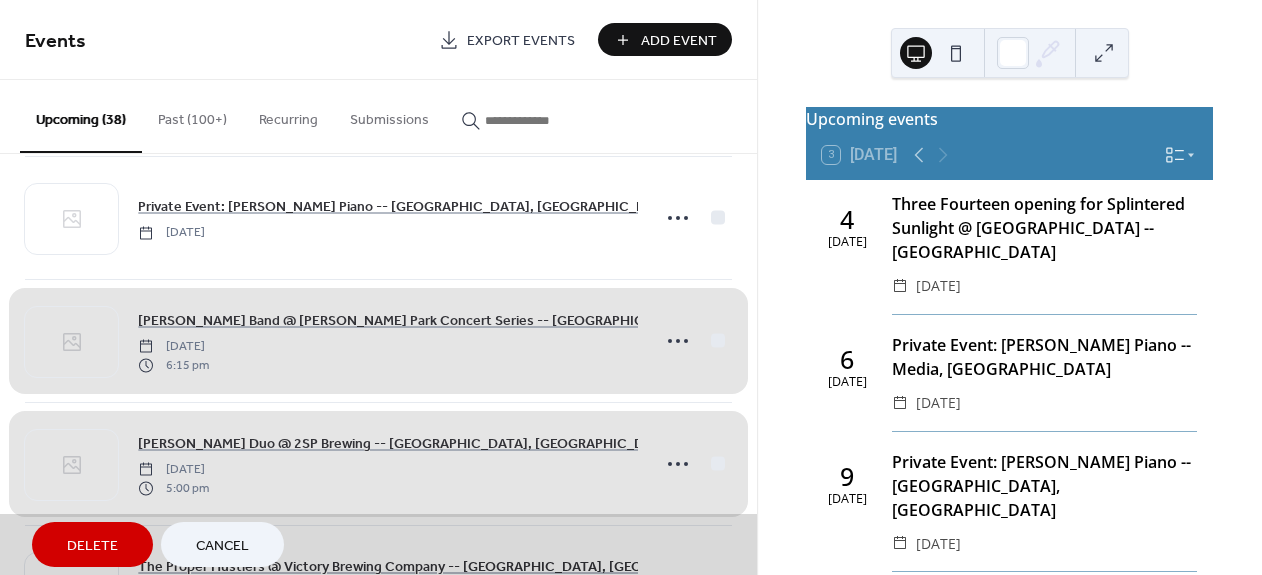 click on "Cancel" at bounding box center (222, 544) 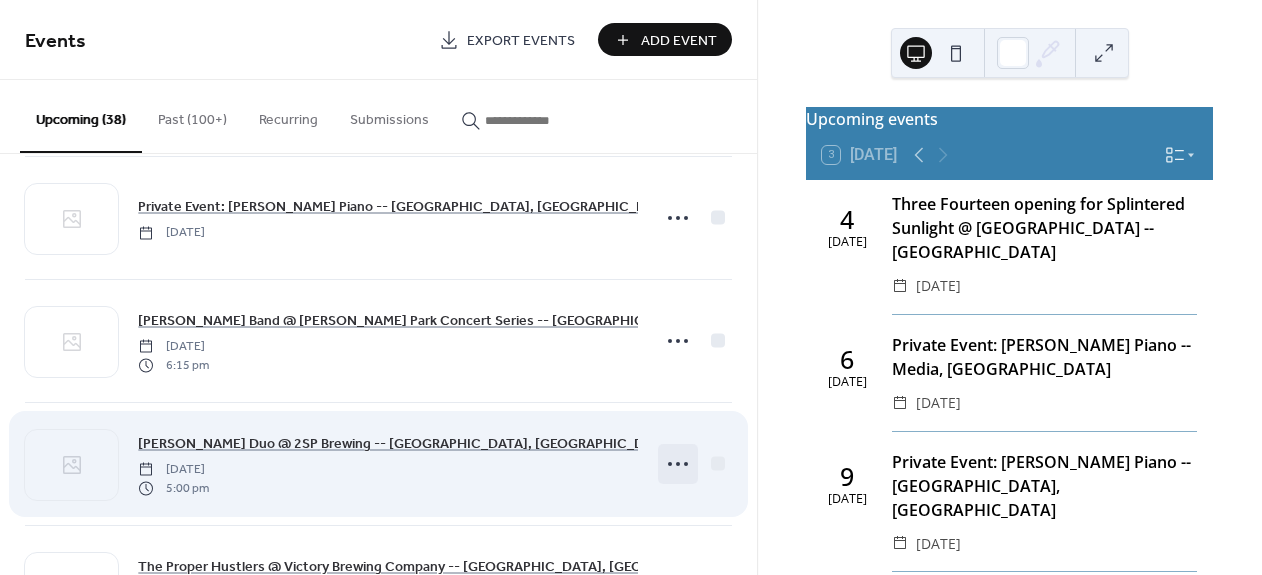 click 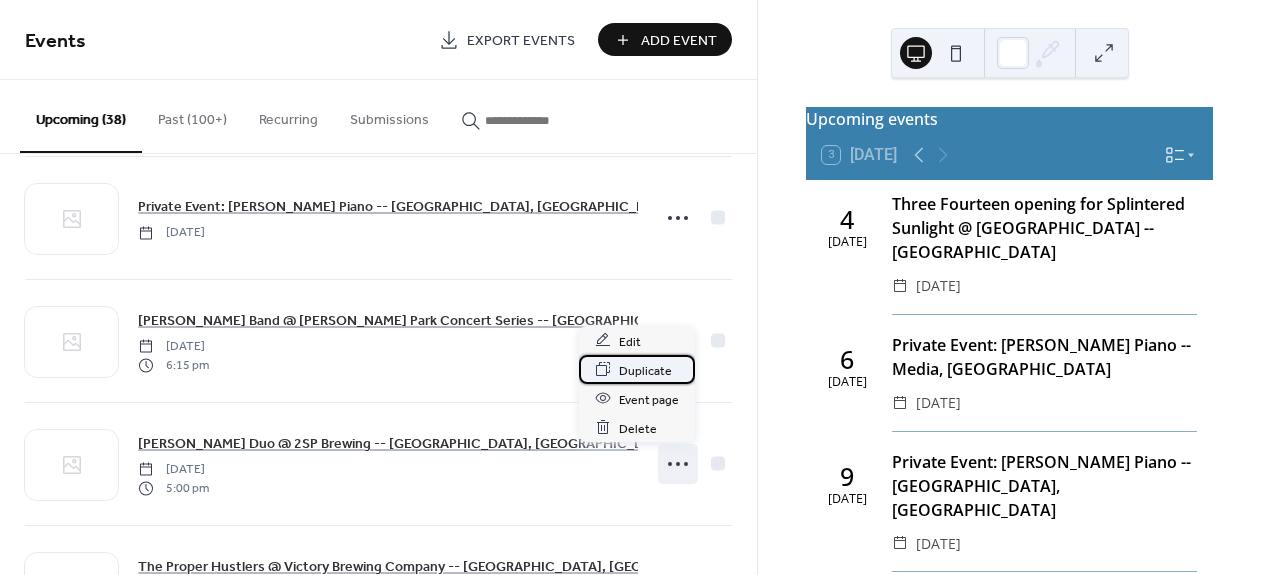 click on "Duplicate" at bounding box center (645, 370) 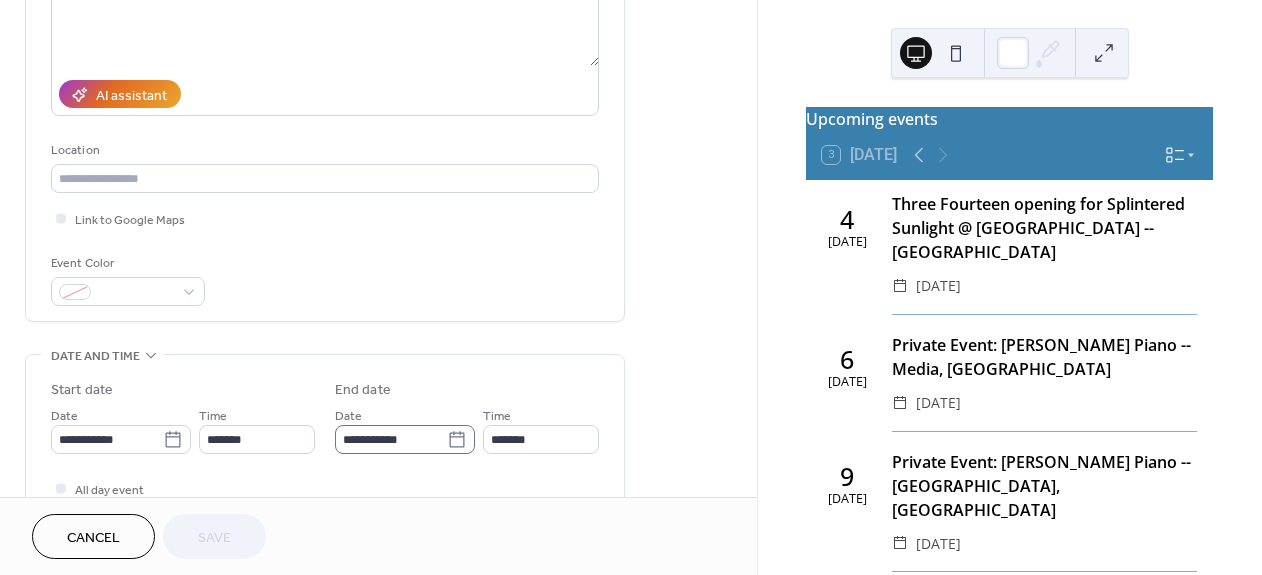 scroll, scrollTop: 323, scrollLeft: 0, axis: vertical 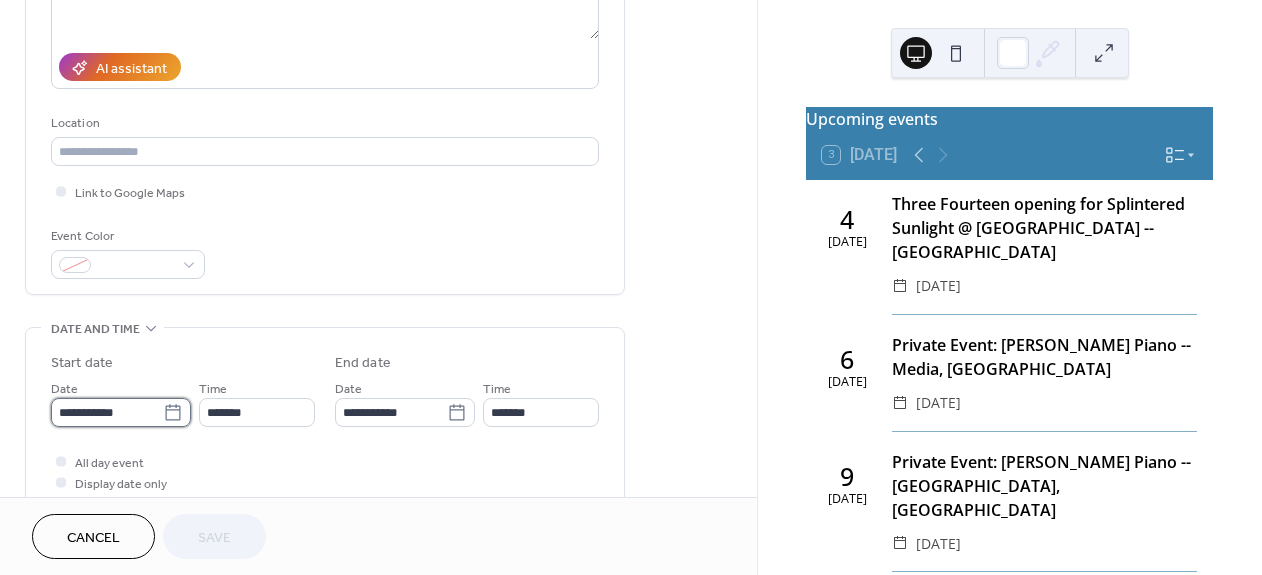 click on "**********" at bounding box center [107, 412] 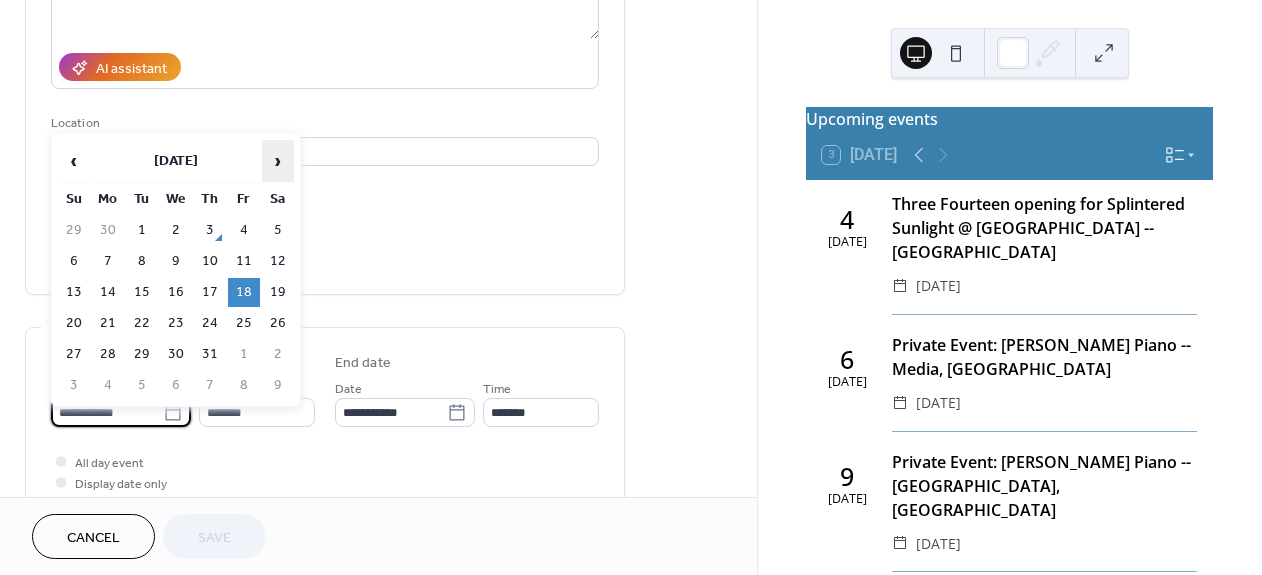 click on "›" at bounding box center [278, 161] 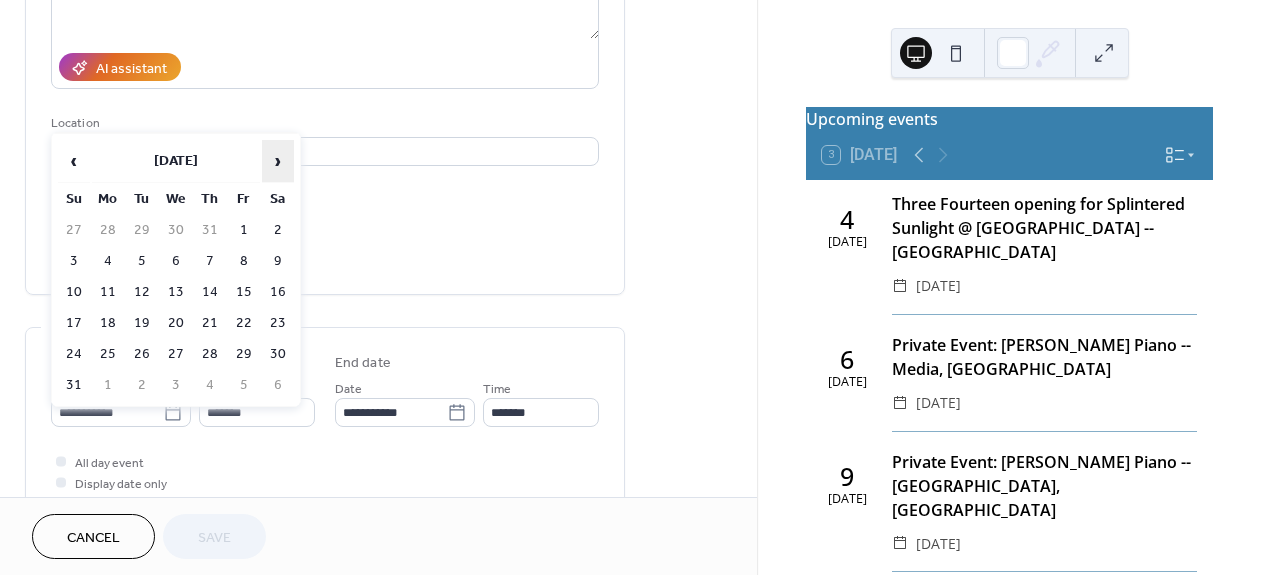 click on "›" at bounding box center [278, 161] 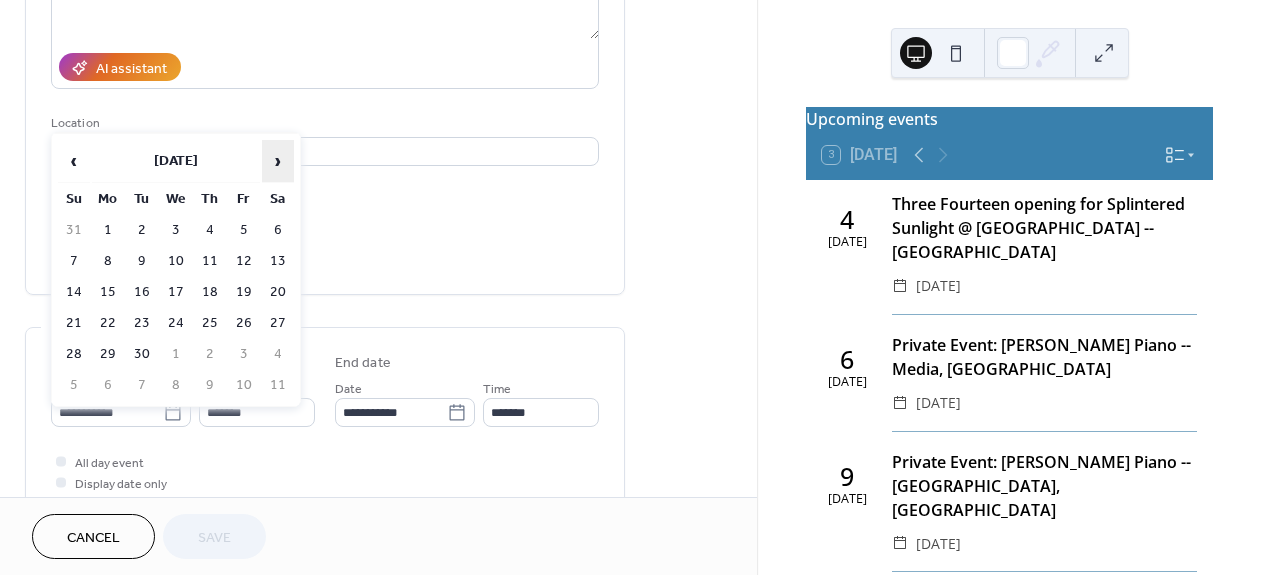 click on "›" at bounding box center (278, 161) 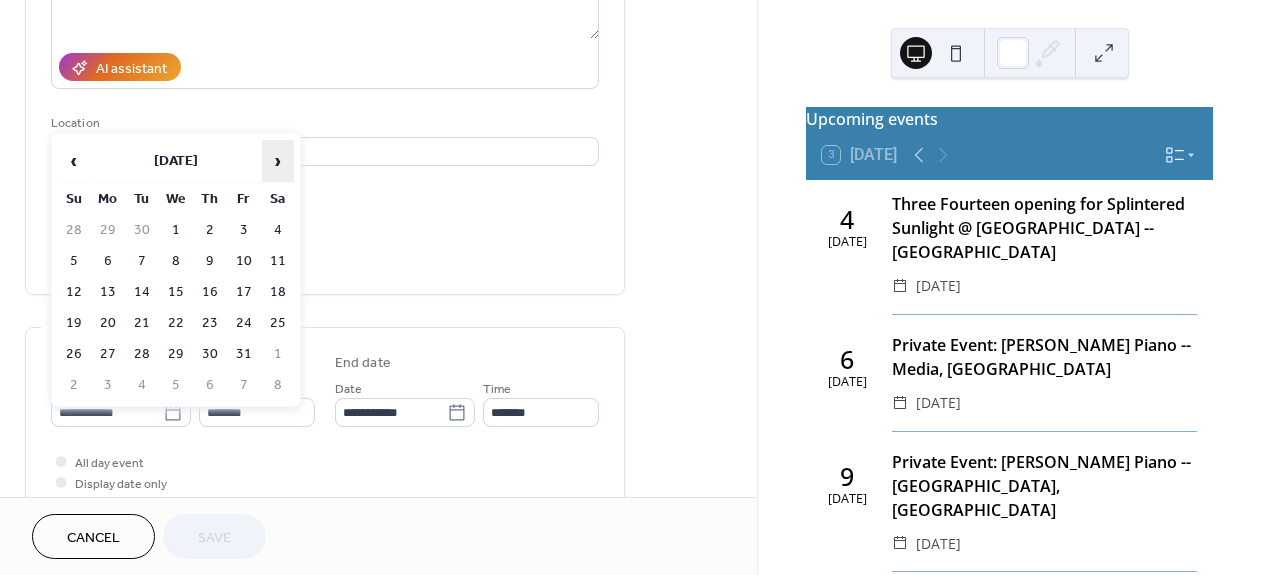 click on "›" at bounding box center (278, 161) 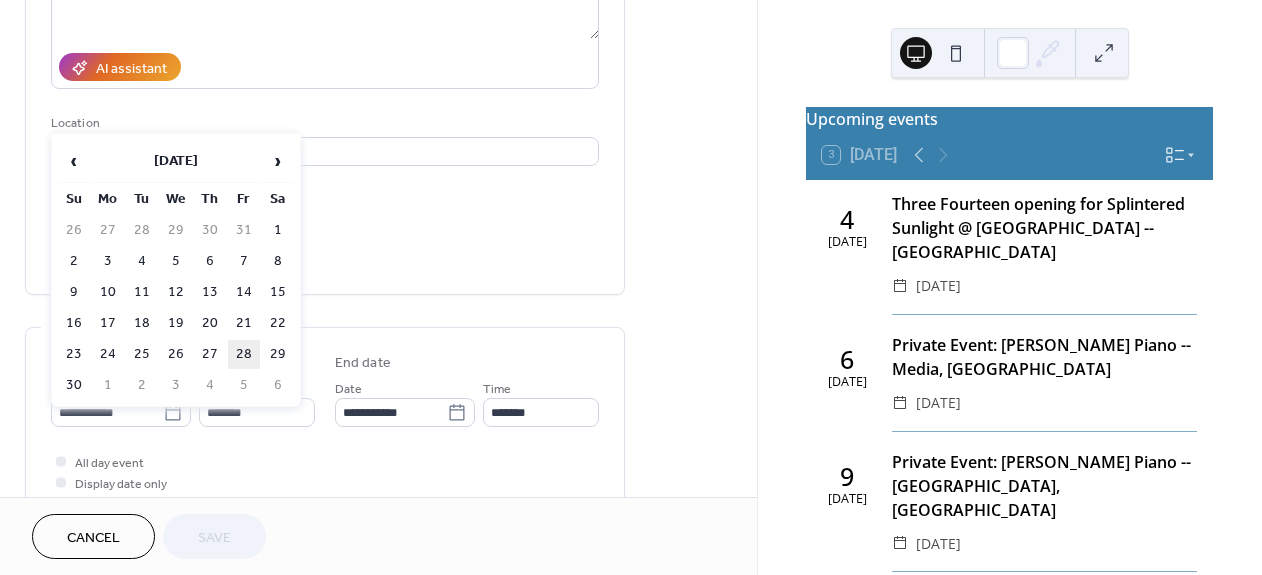 click on "28" at bounding box center (244, 354) 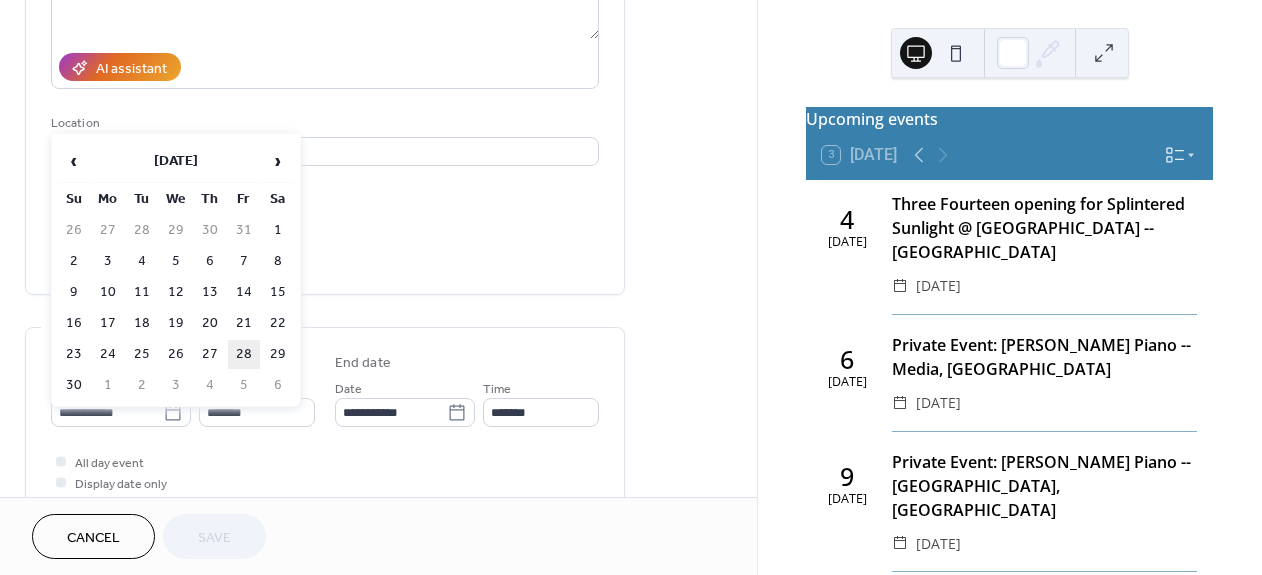 type on "**********" 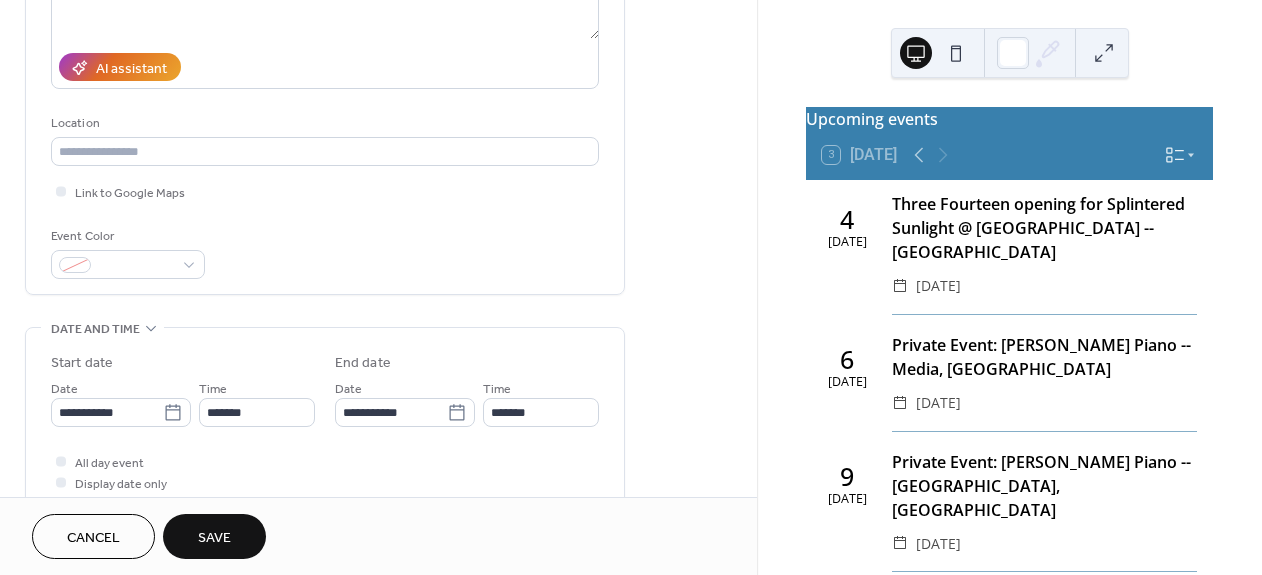 click on "Save" at bounding box center [214, 536] 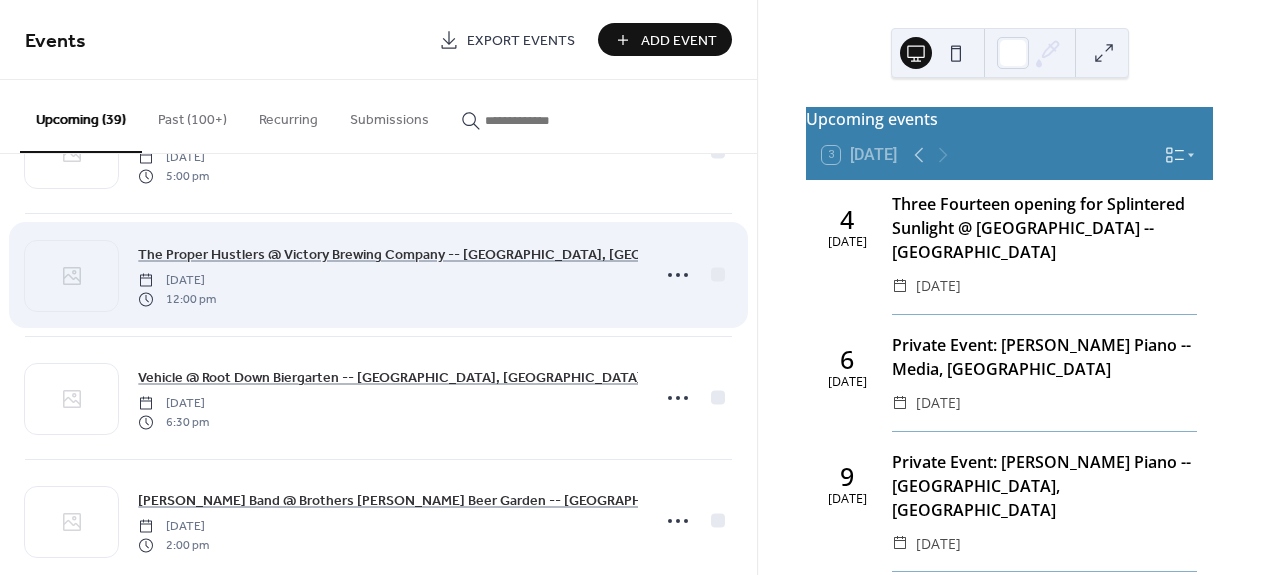 scroll, scrollTop: 858, scrollLeft: 0, axis: vertical 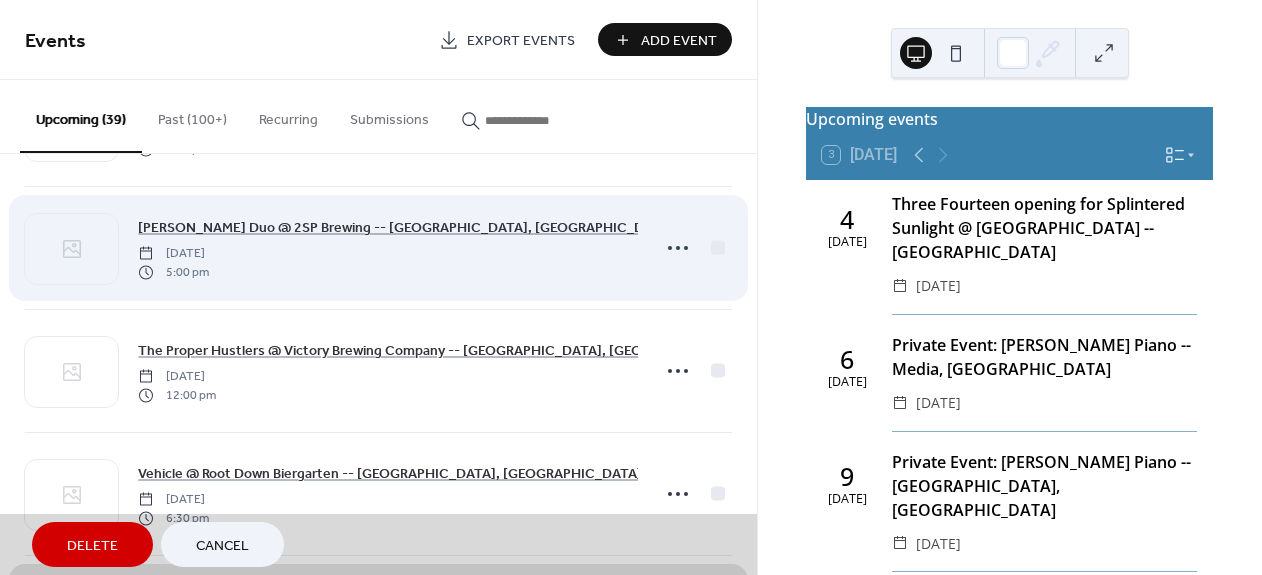 click on "[PERSON_NAME] Duo @ 2SP Brewing -- [GEOGRAPHIC_DATA], [GEOGRAPHIC_DATA] [DATE] 5:00 pm" at bounding box center [378, 247] 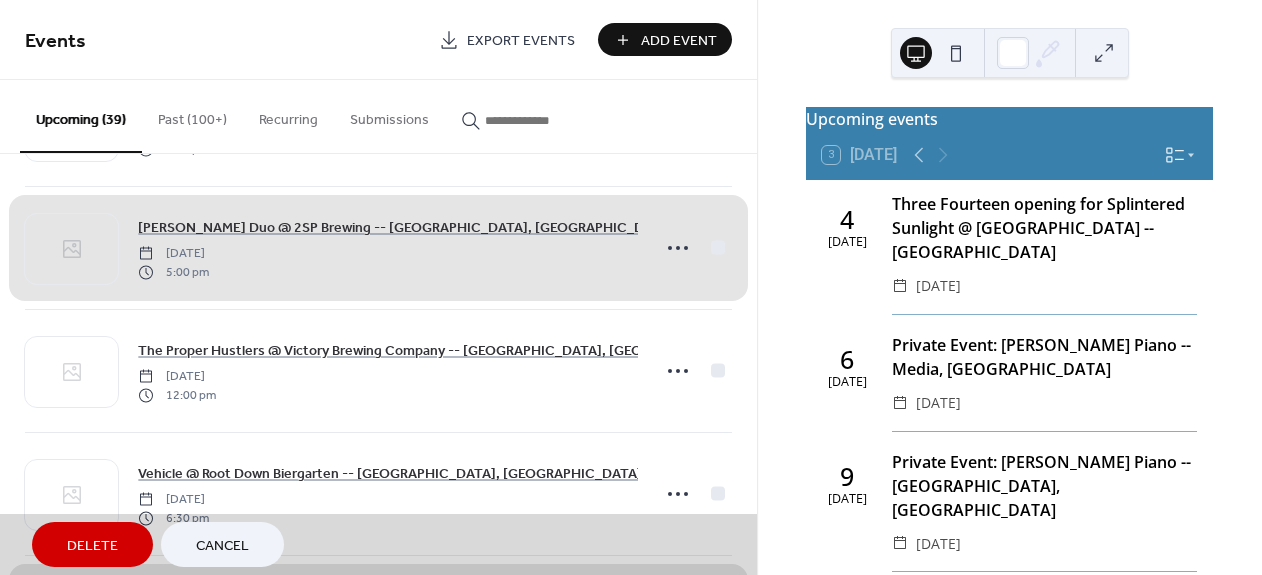click on "[PERSON_NAME] Duo @ 2SP Brewing -- [GEOGRAPHIC_DATA], [GEOGRAPHIC_DATA] [DATE] 5:00 pm" at bounding box center [378, 247] 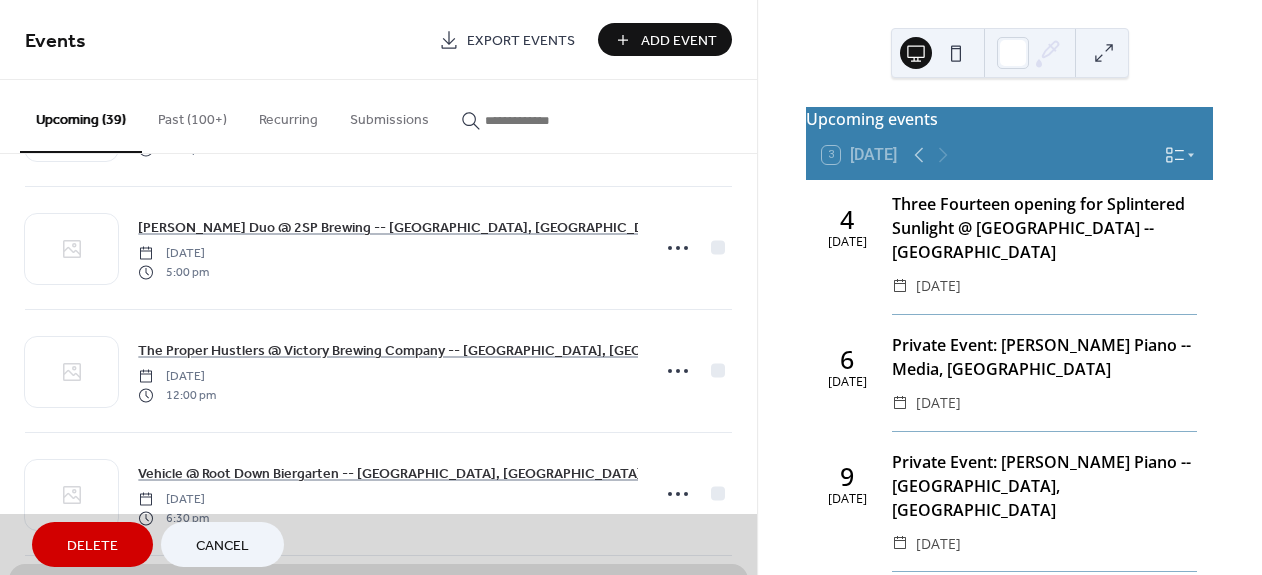click on "Delete Cancel" at bounding box center [378, 544] 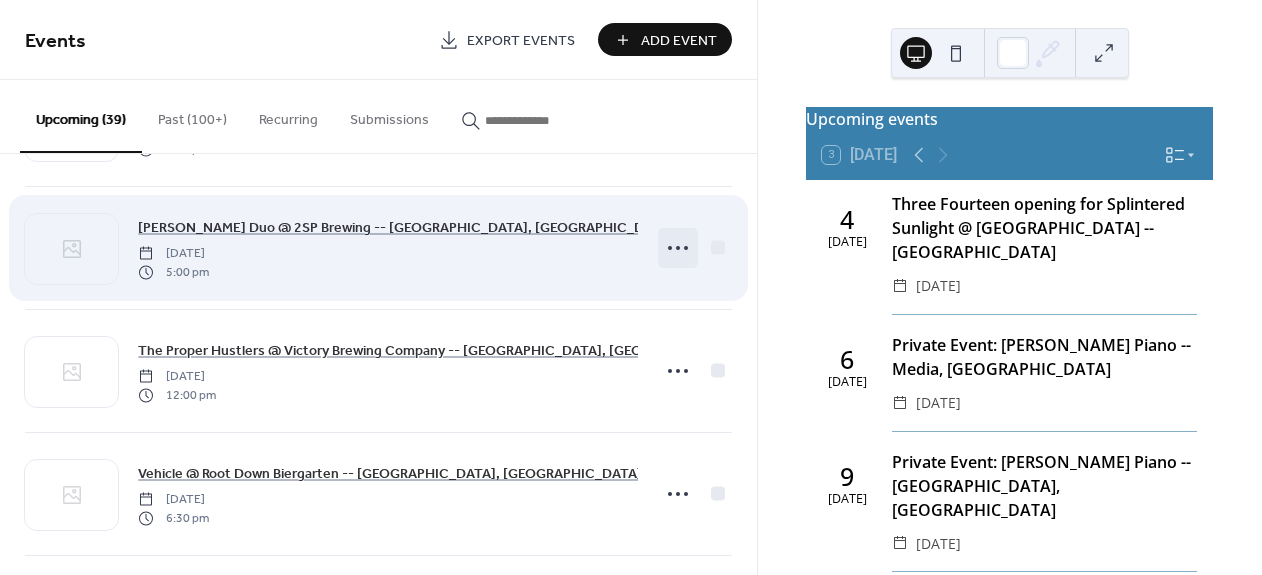 click 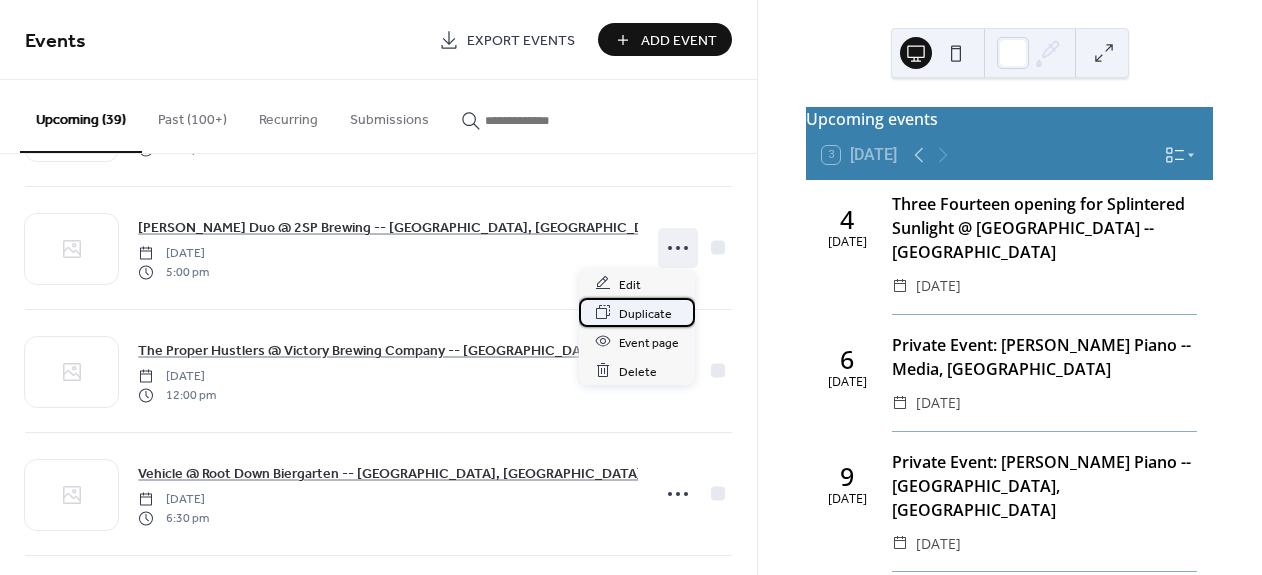click on "Duplicate" at bounding box center [645, 313] 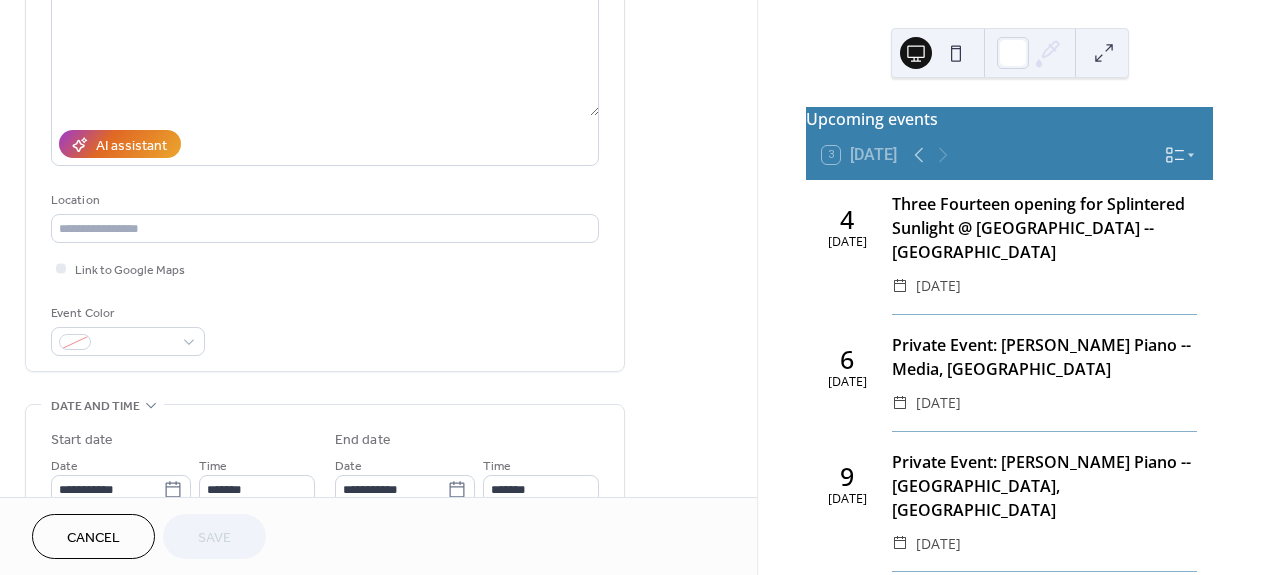 scroll, scrollTop: 396, scrollLeft: 0, axis: vertical 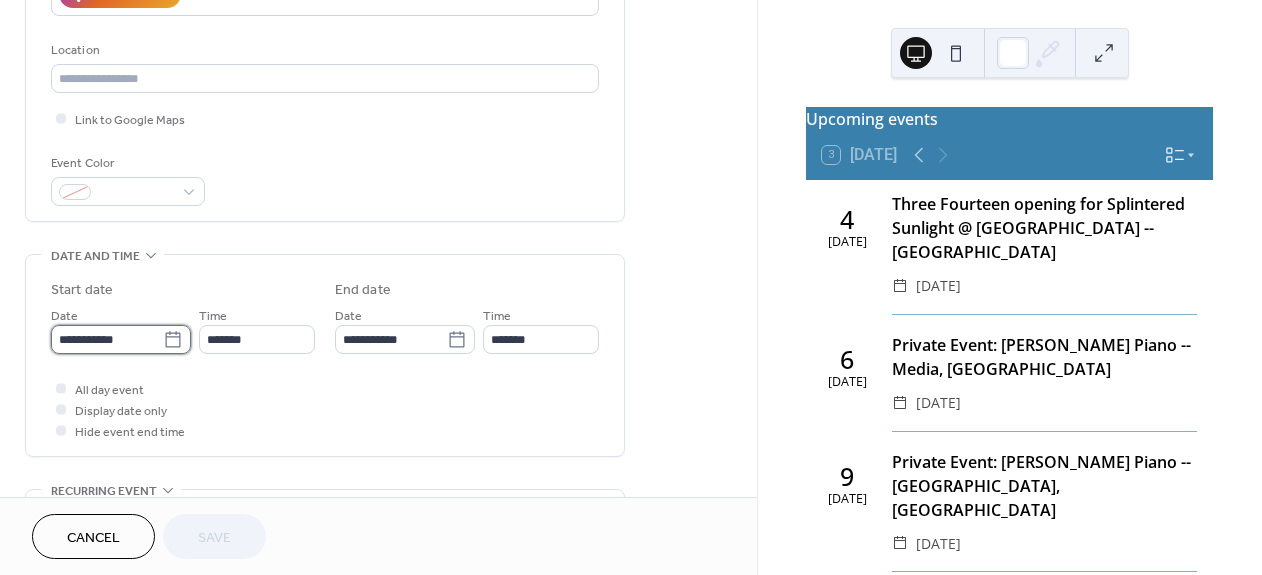 click on "**********" at bounding box center (107, 339) 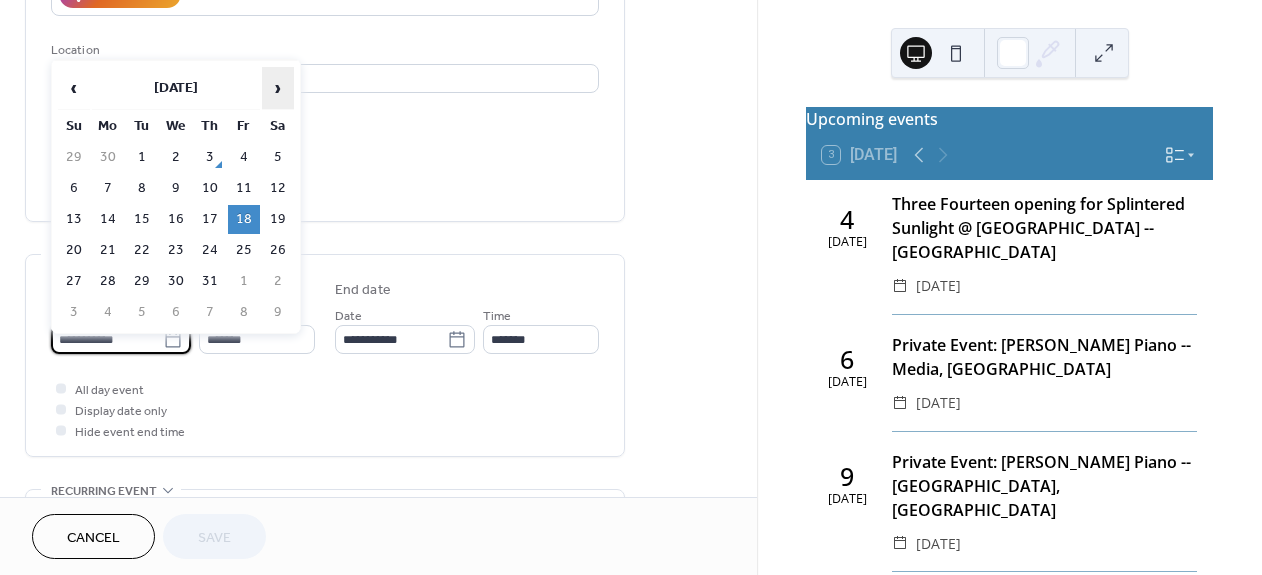 click on "›" at bounding box center [278, 88] 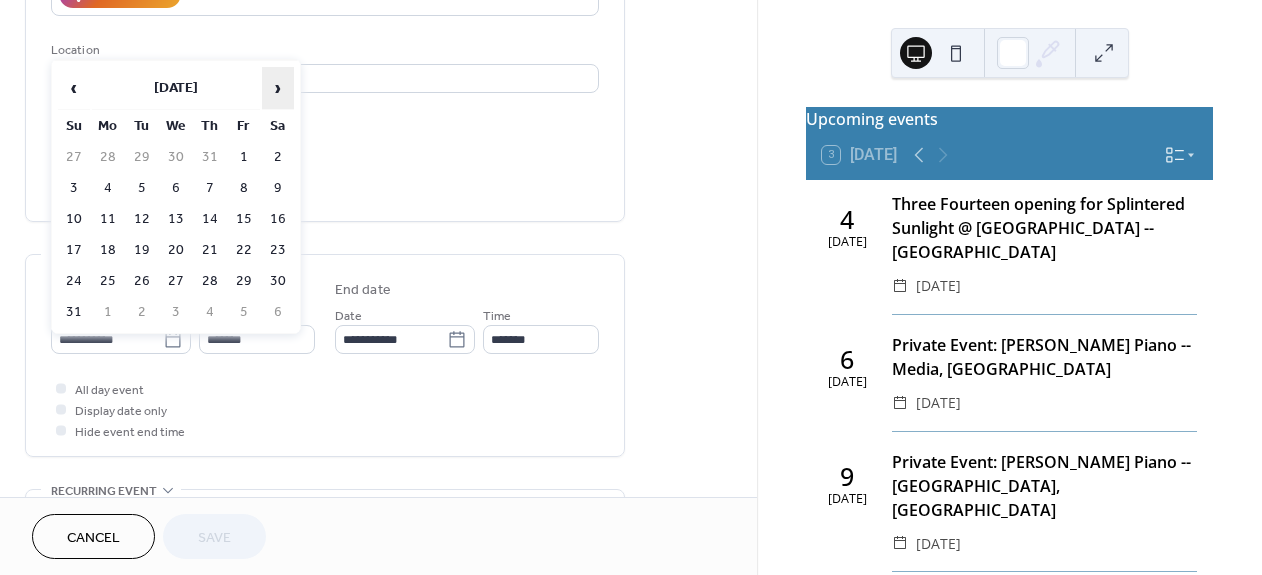 click on "›" at bounding box center [278, 88] 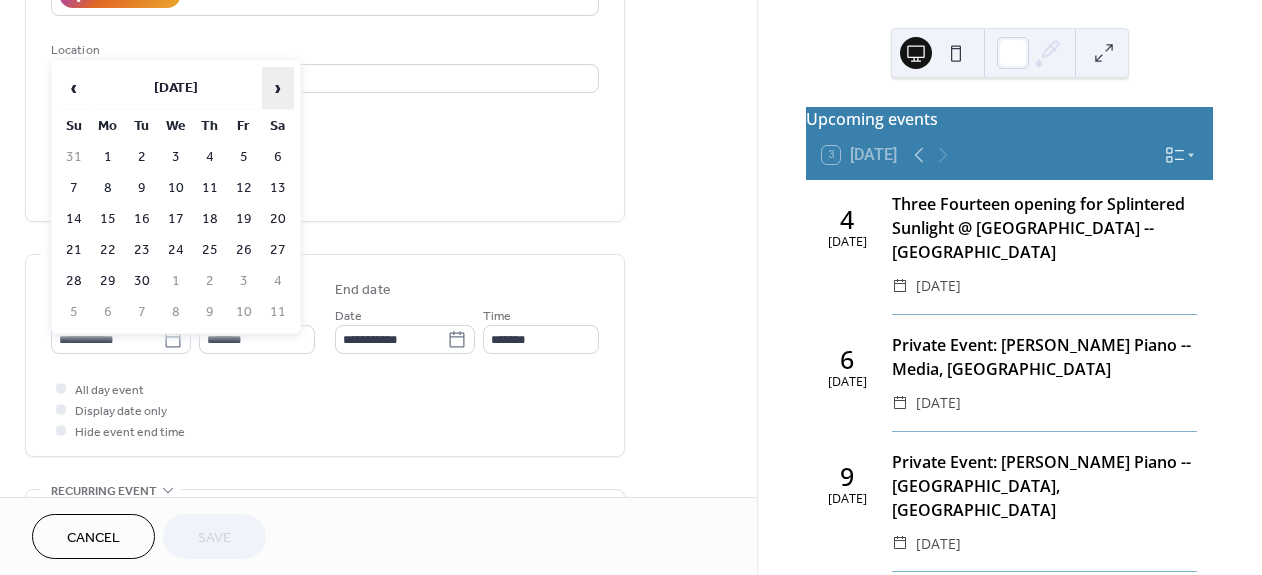 click on "›" at bounding box center (278, 88) 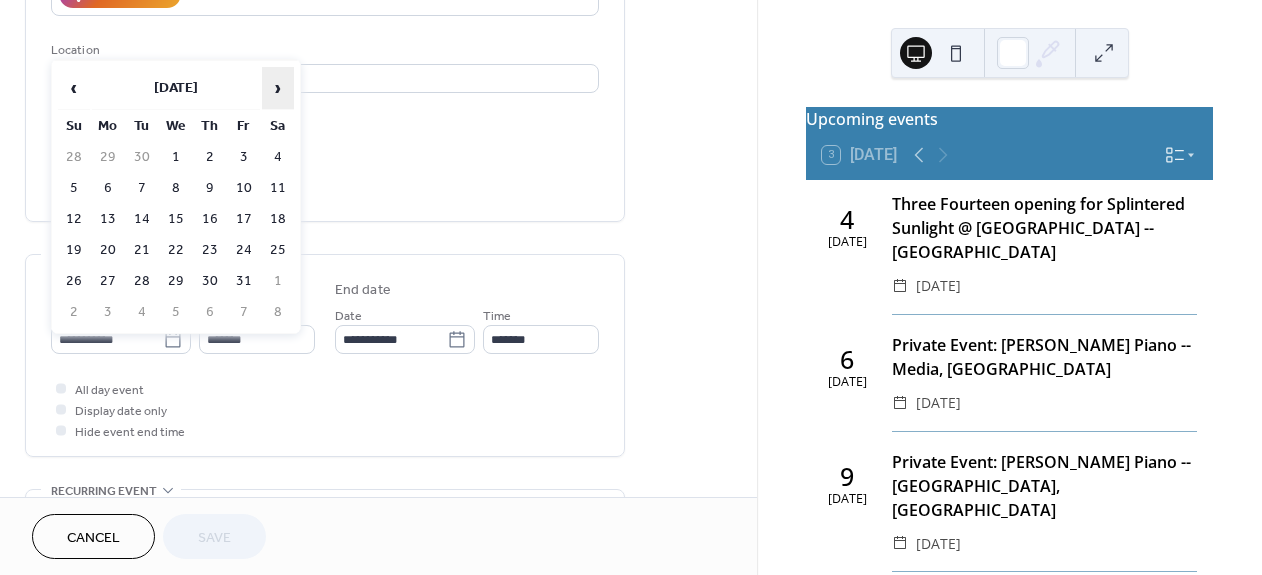 click on "›" at bounding box center [278, 88] 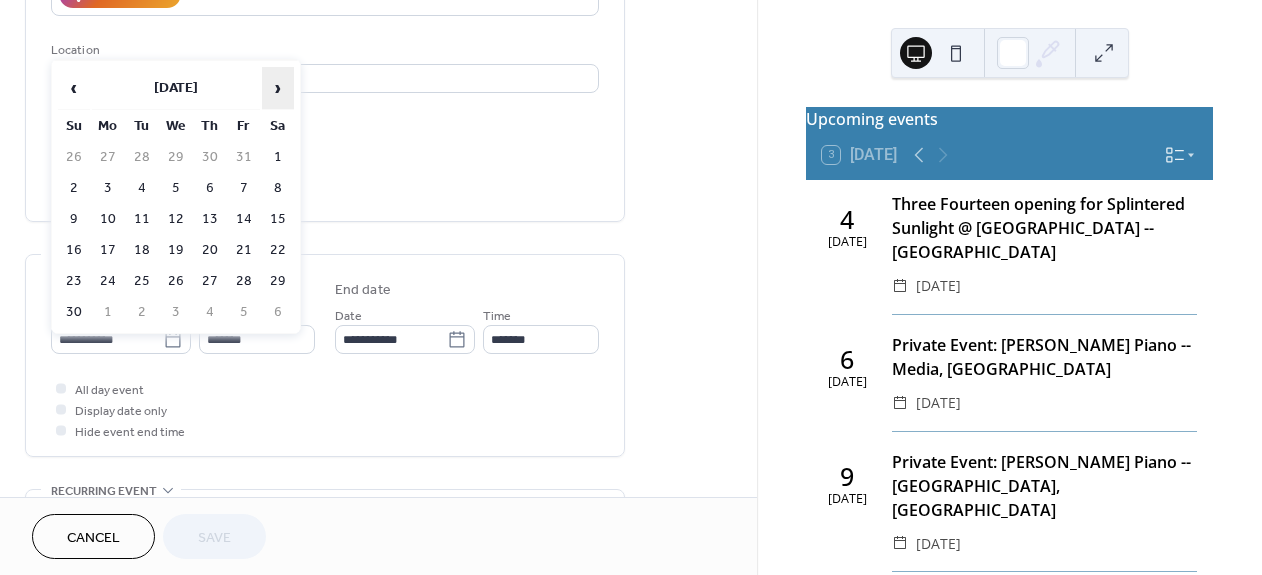 click on "›" at bounding box center [278, 88] 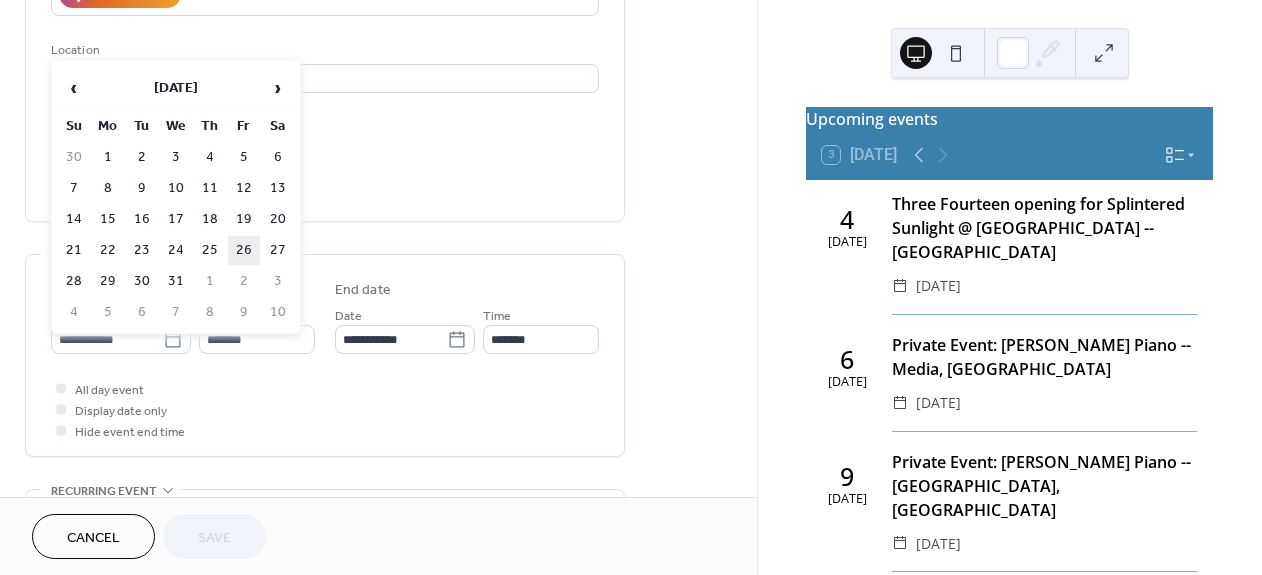 click on "26" at bounding box center [244, 250] 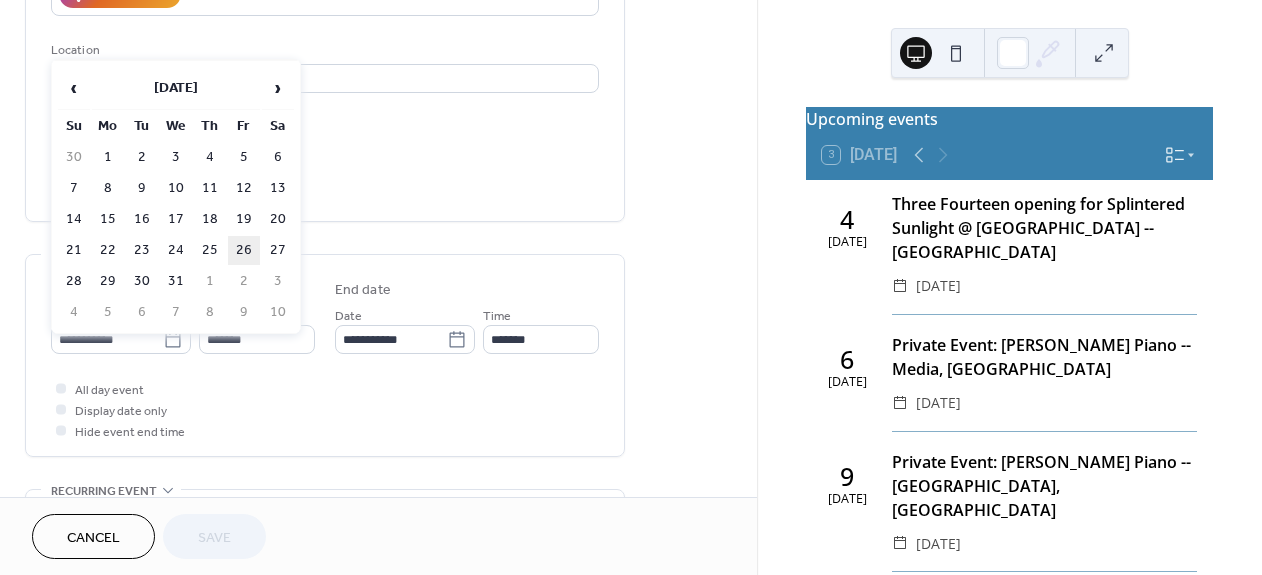 type on "**********" 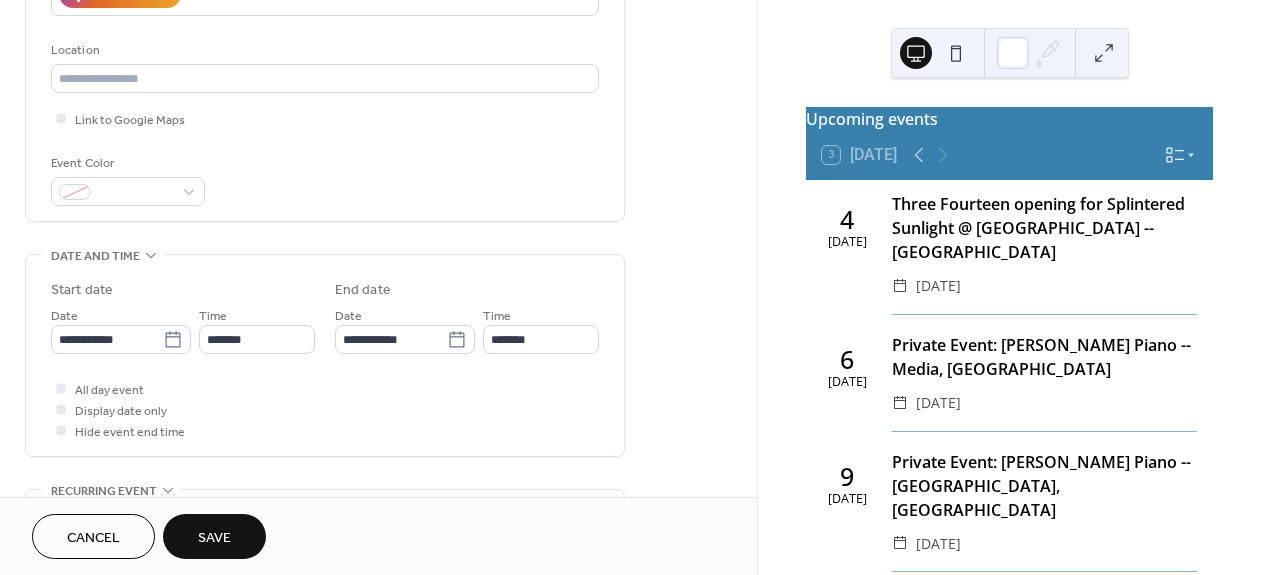click on "Save" at bounding box center (214, 536) 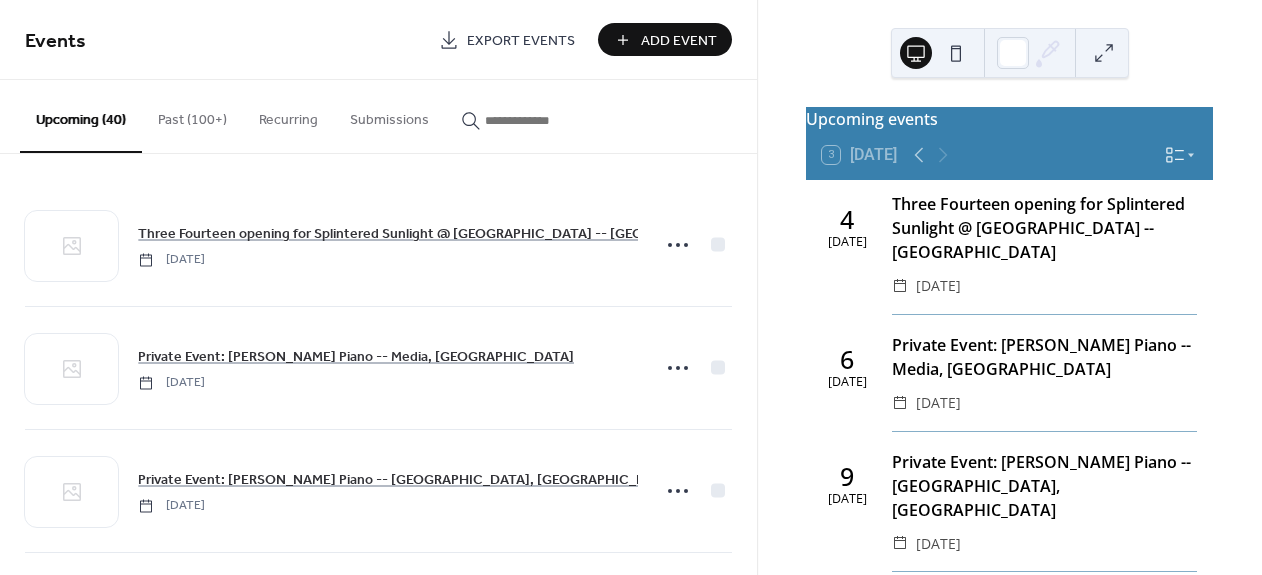click on "Add Event" at bounding box center (679, 41) 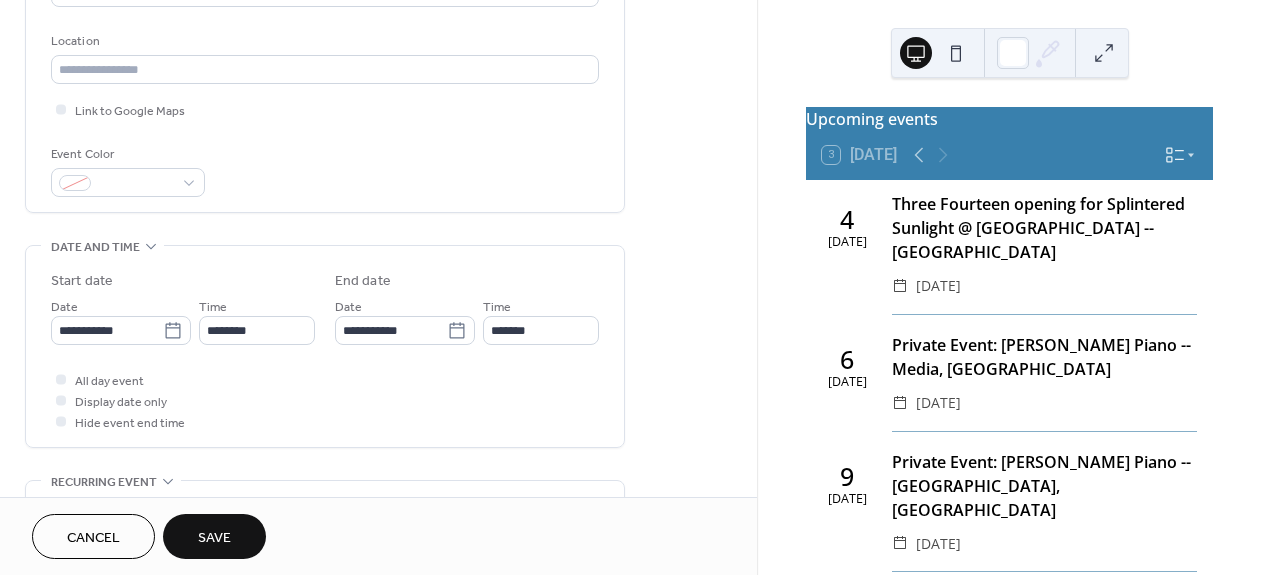 scroll, scrollTop: 418, scrollLeft: 0, axis: vertical 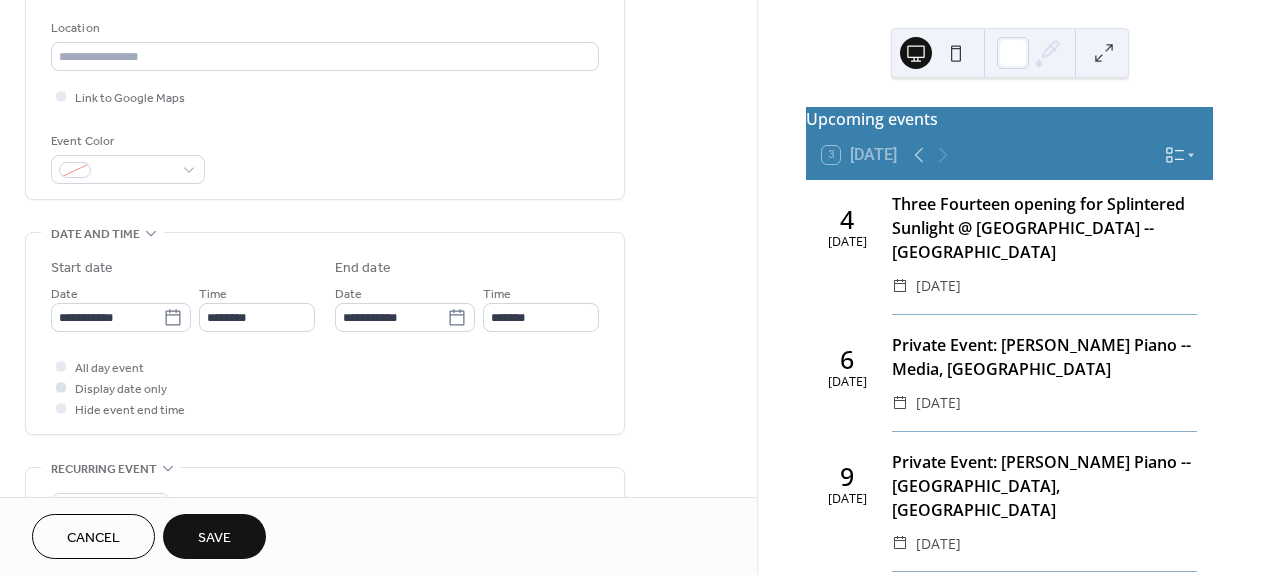 type on "**********" 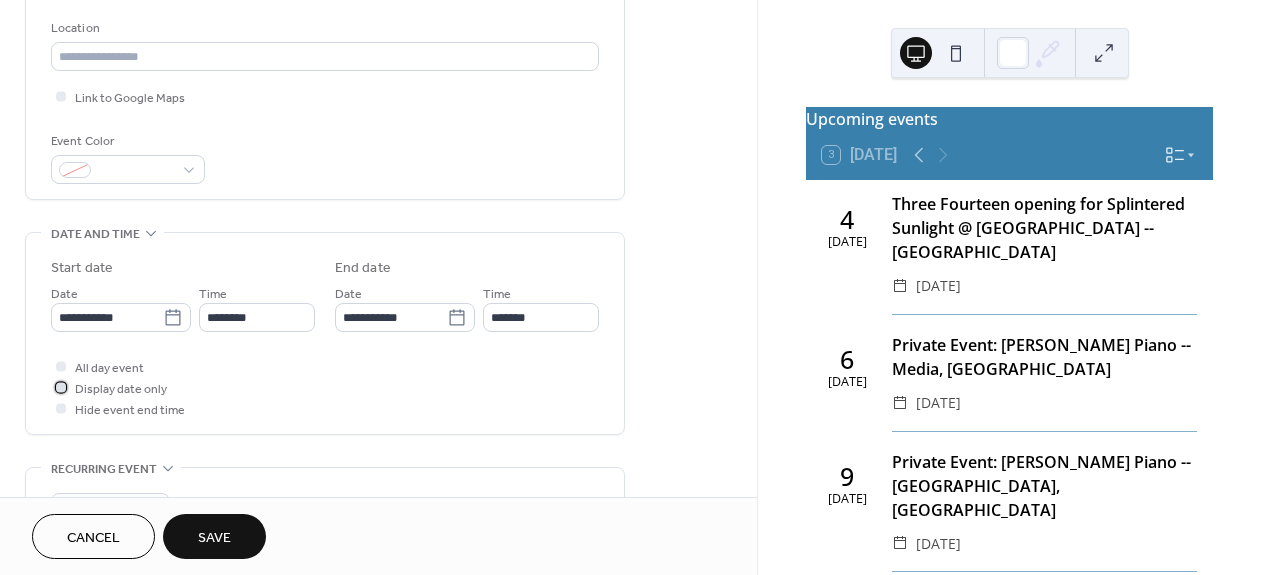 click at bounding box center [61, 387] 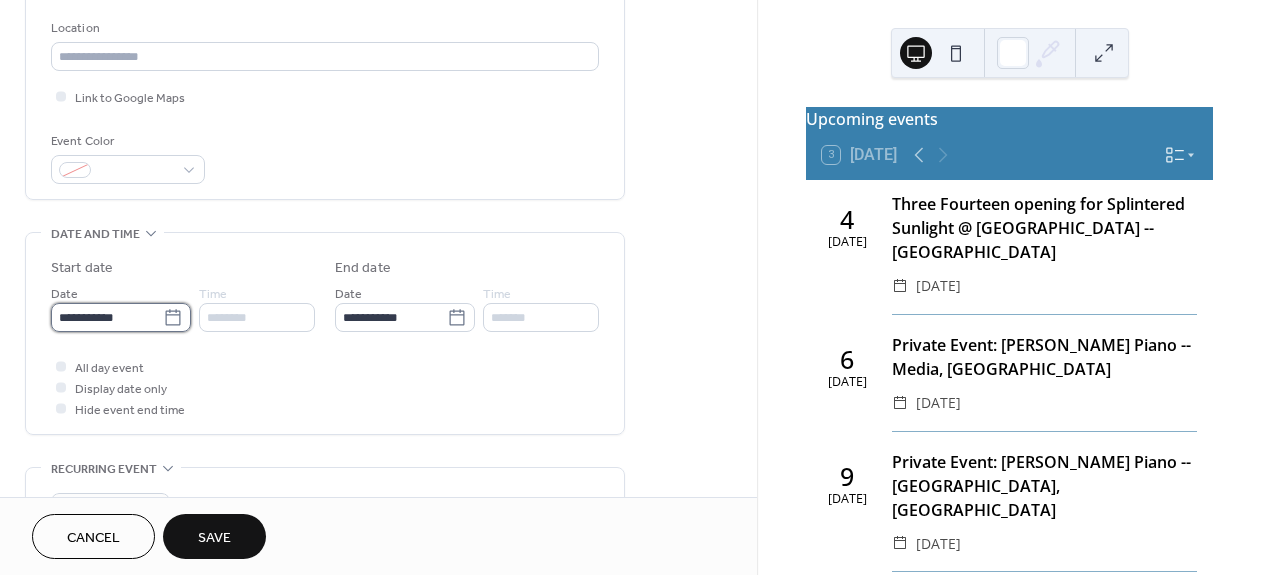 click on "**********" at bounding box center (107, 317) 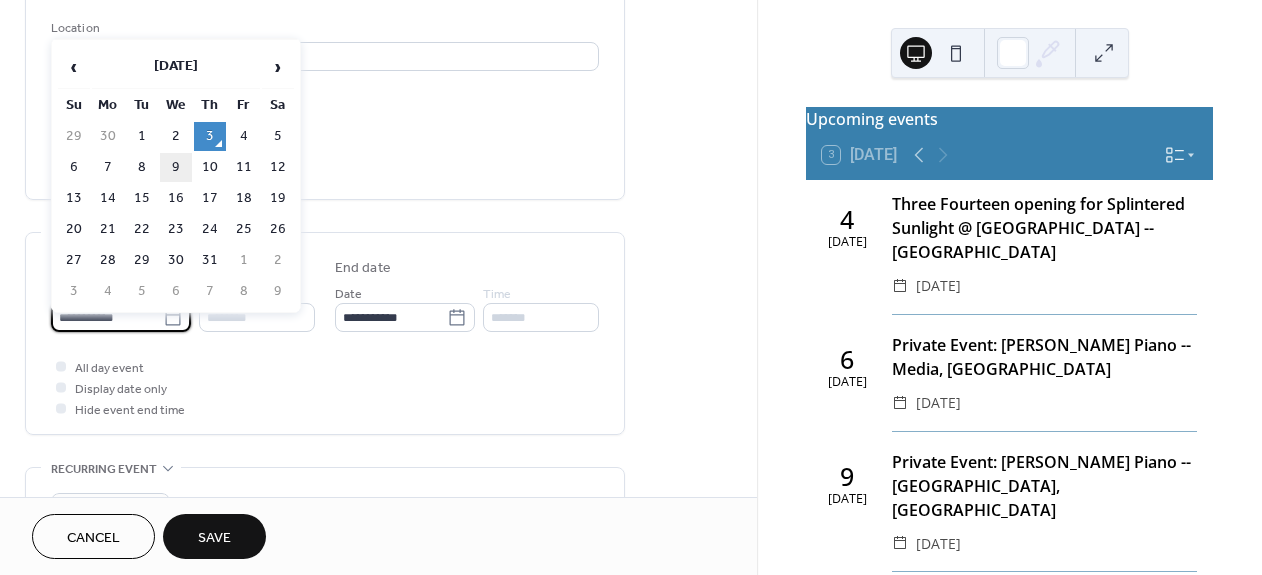 click on "9" at bounding box center (176, 167) 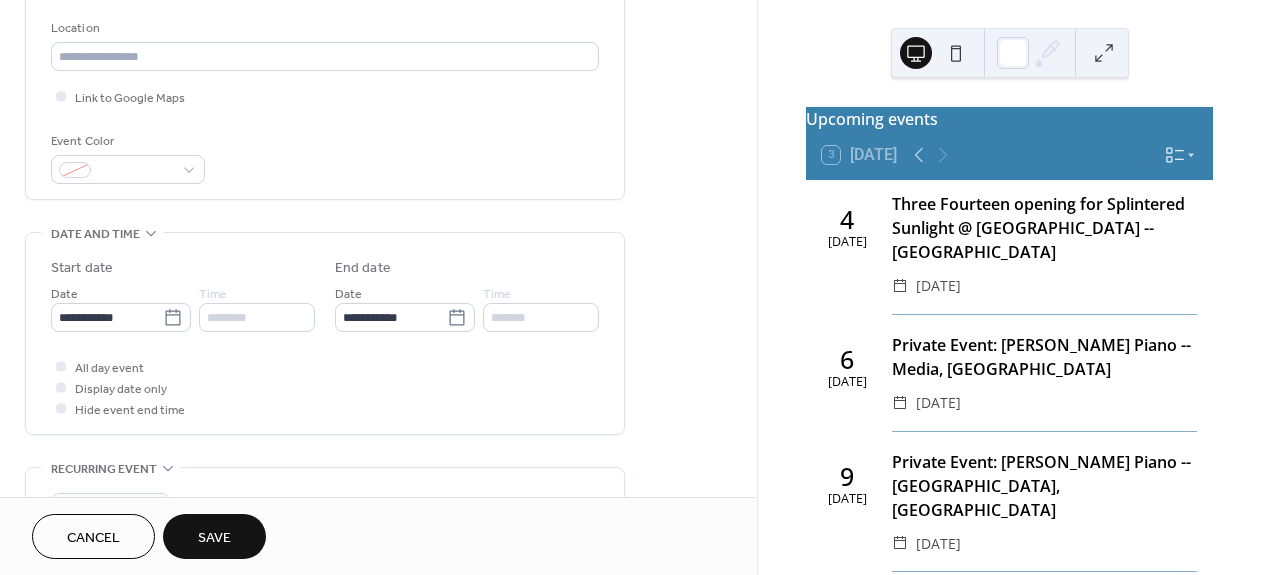 click on "********" at bounding box center [257, 317] 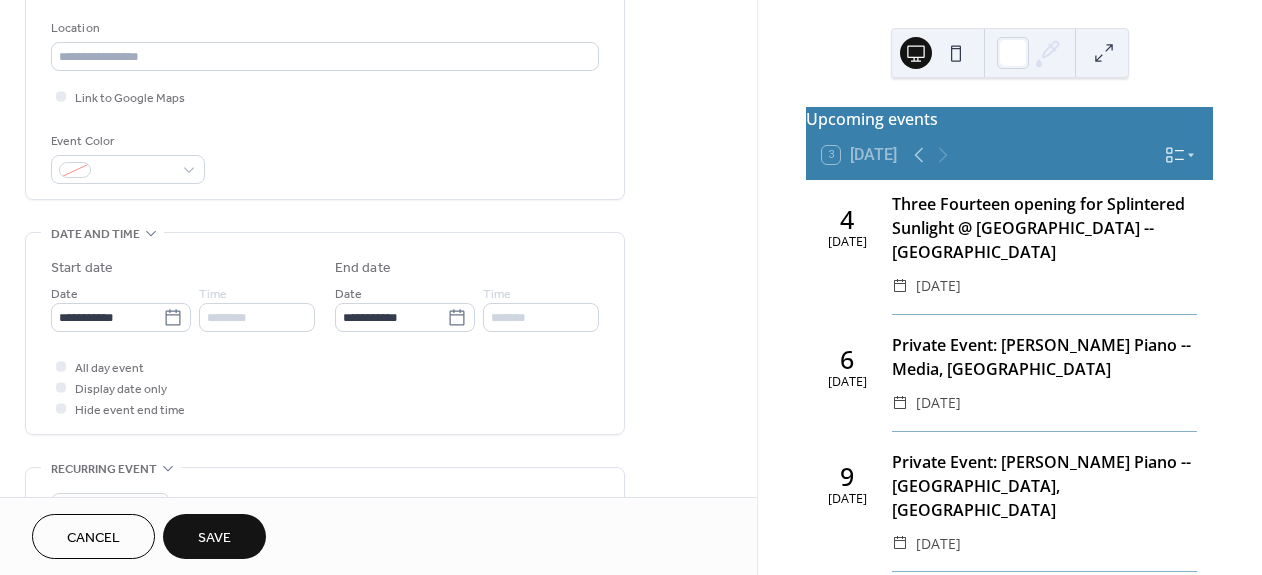 click on "********" at bounding box center (257, 317) 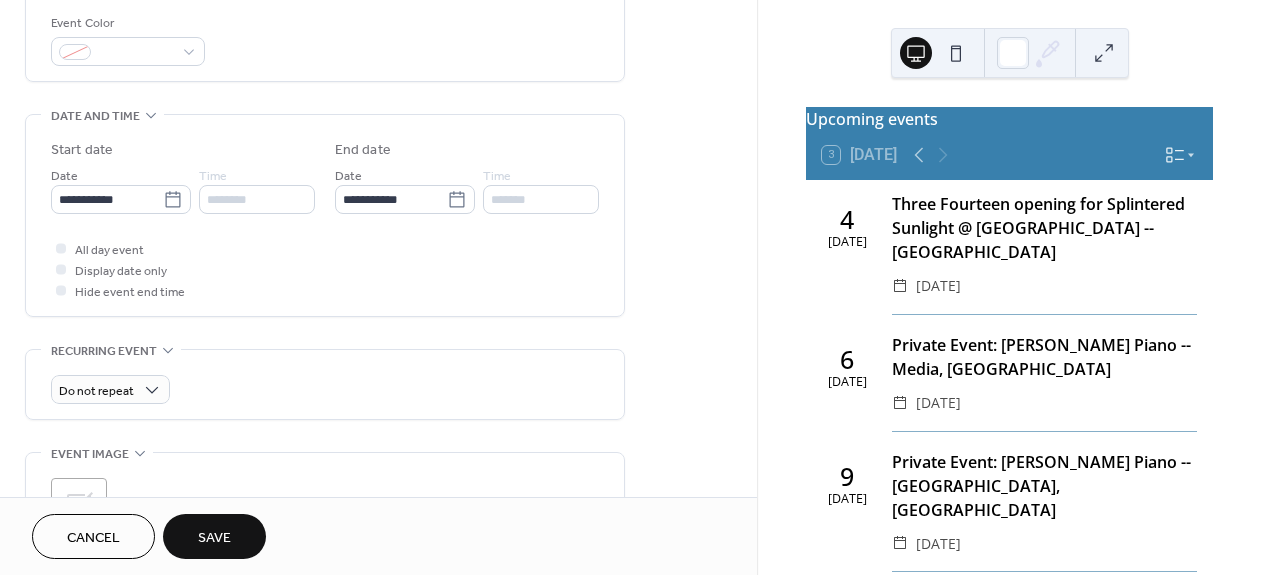 scroll, scrollTop: 539, scrollLeft: 0, axis: vertical 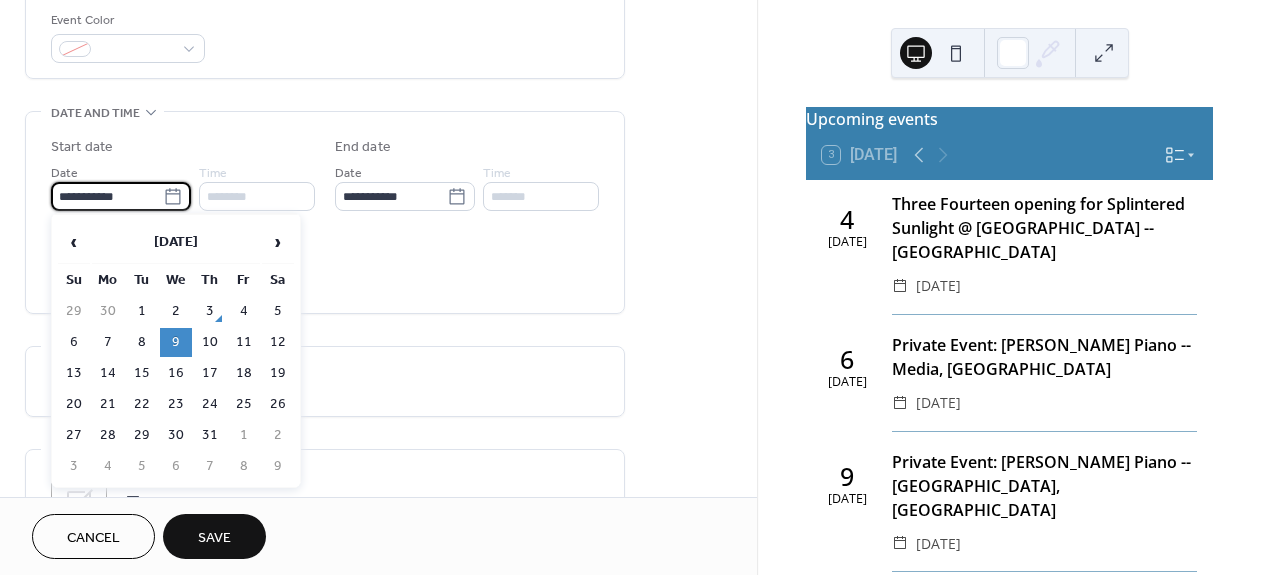 click on "**********" at bounding box center [107, 196] 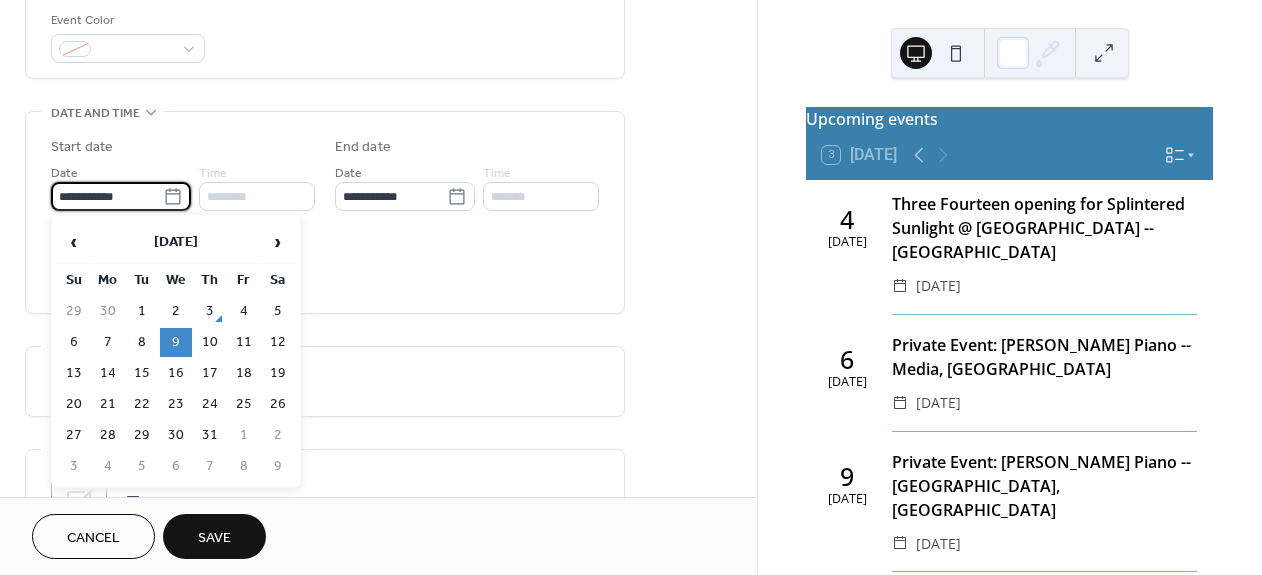 click on "All day event Display date only Hide event end time" at bounding box center [325, 266] 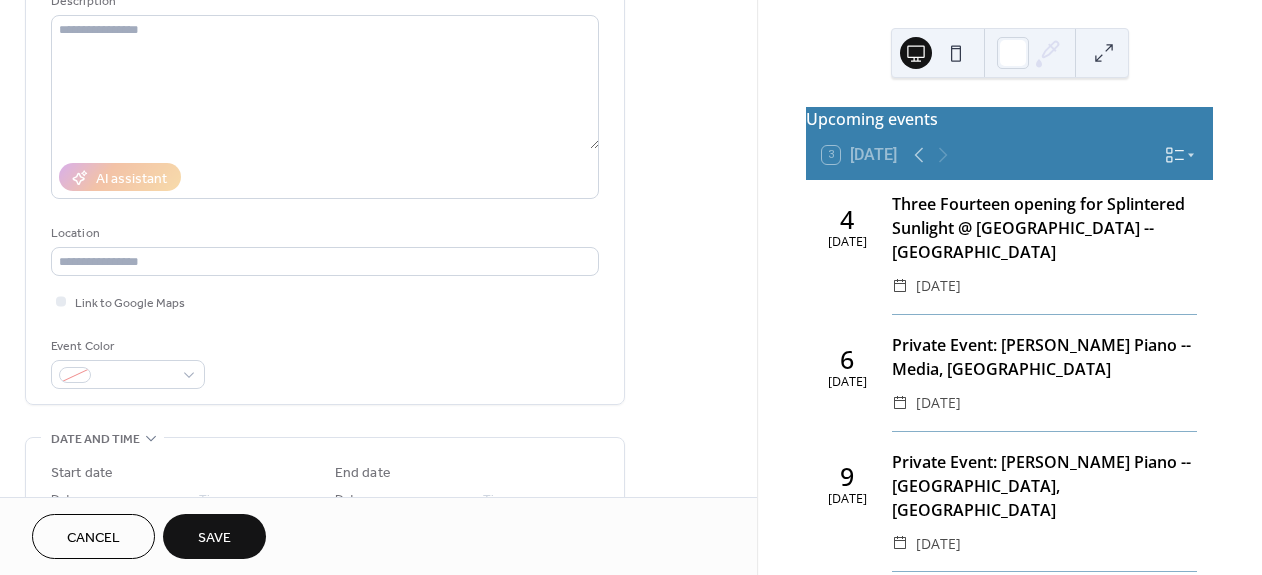scroll, scrollTop: 0, scrollLeft: 0, axis: both 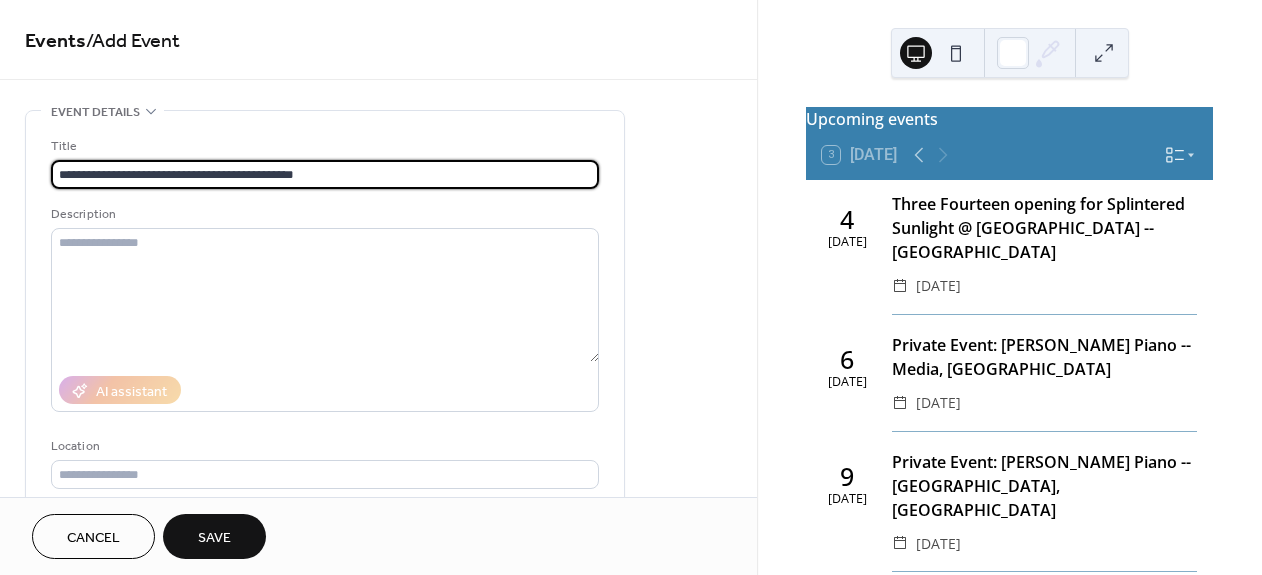 click on "**********" at bounding box center (325, 174) 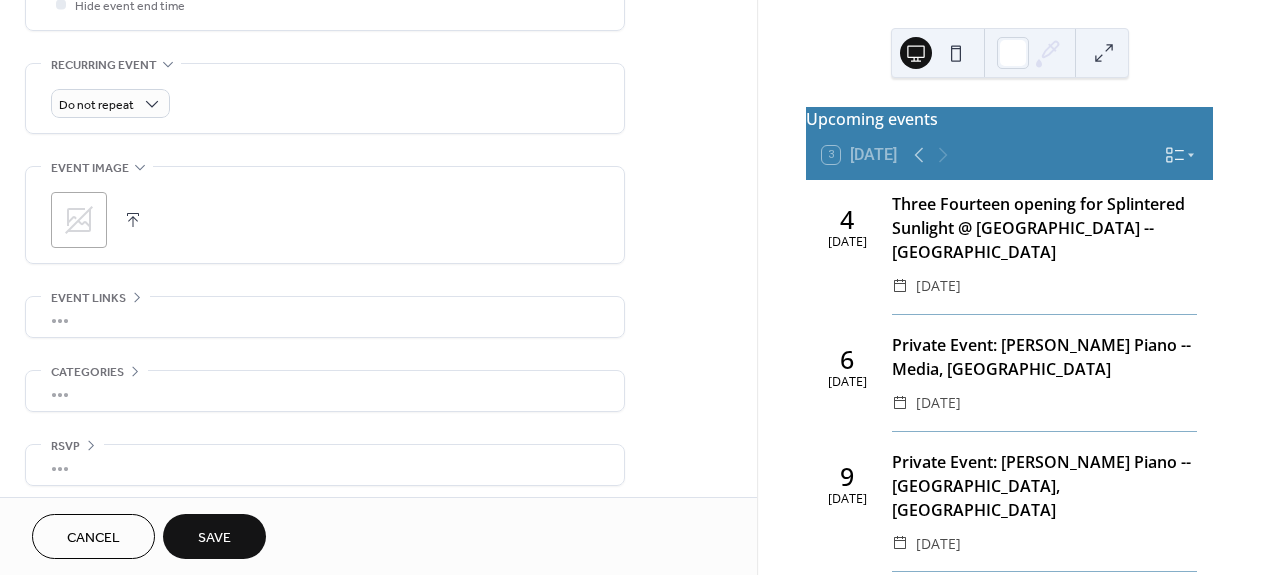 scroll, scrollTop: 828, scrollLeft: 0, axis: vertical 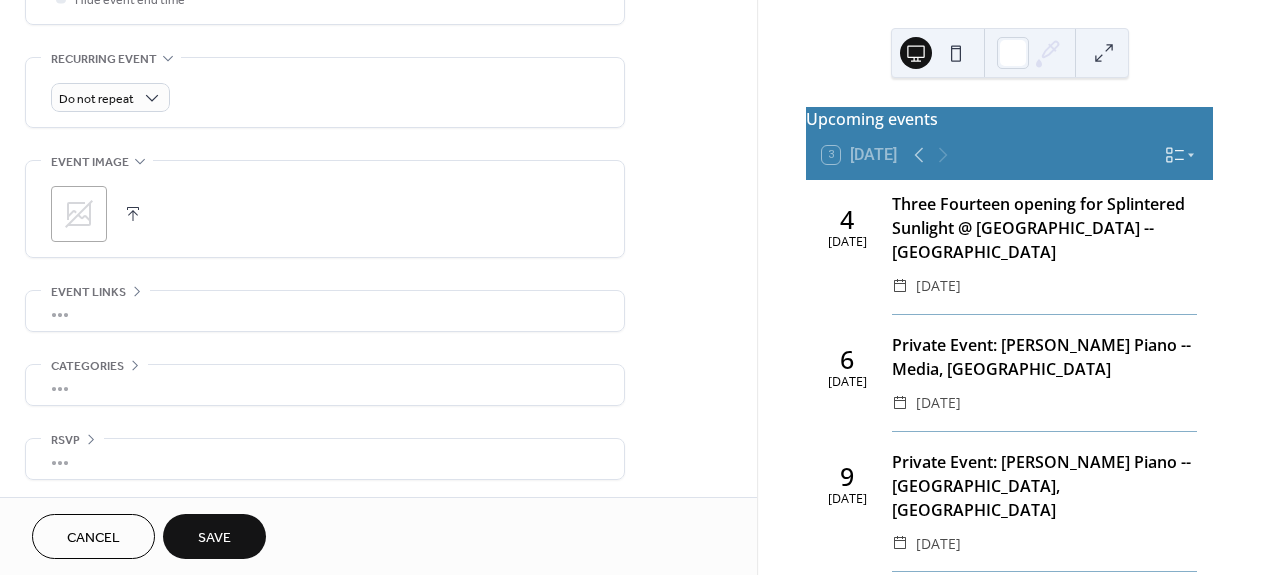 type on "**********" 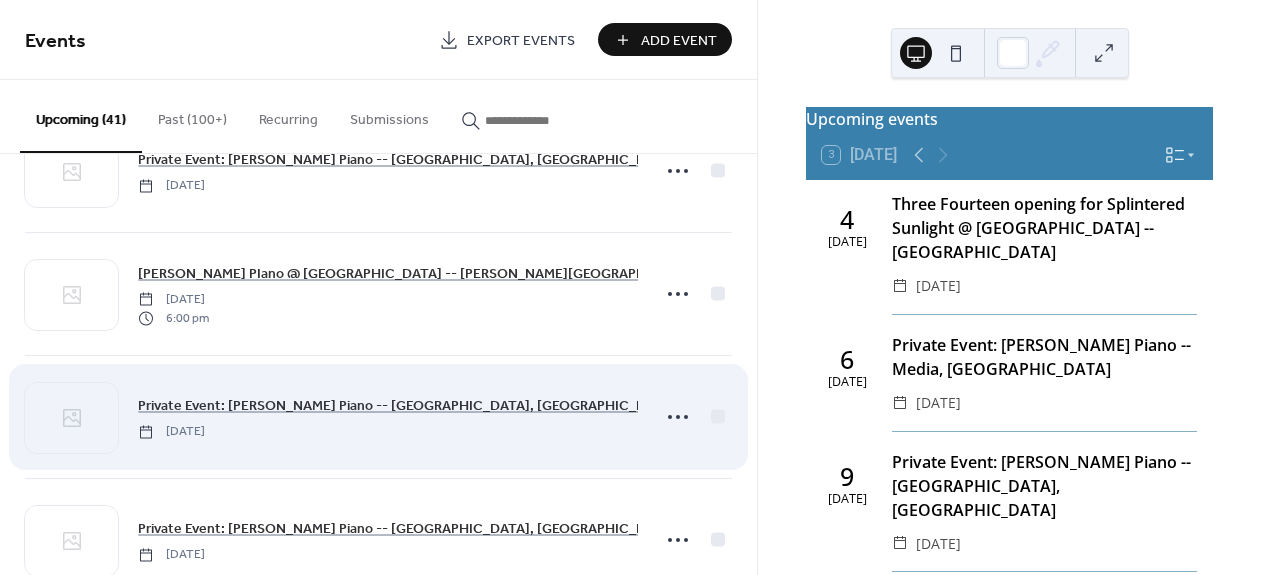 scroll, scrollTop: 459, scrollLeft: 0, axis: vertical 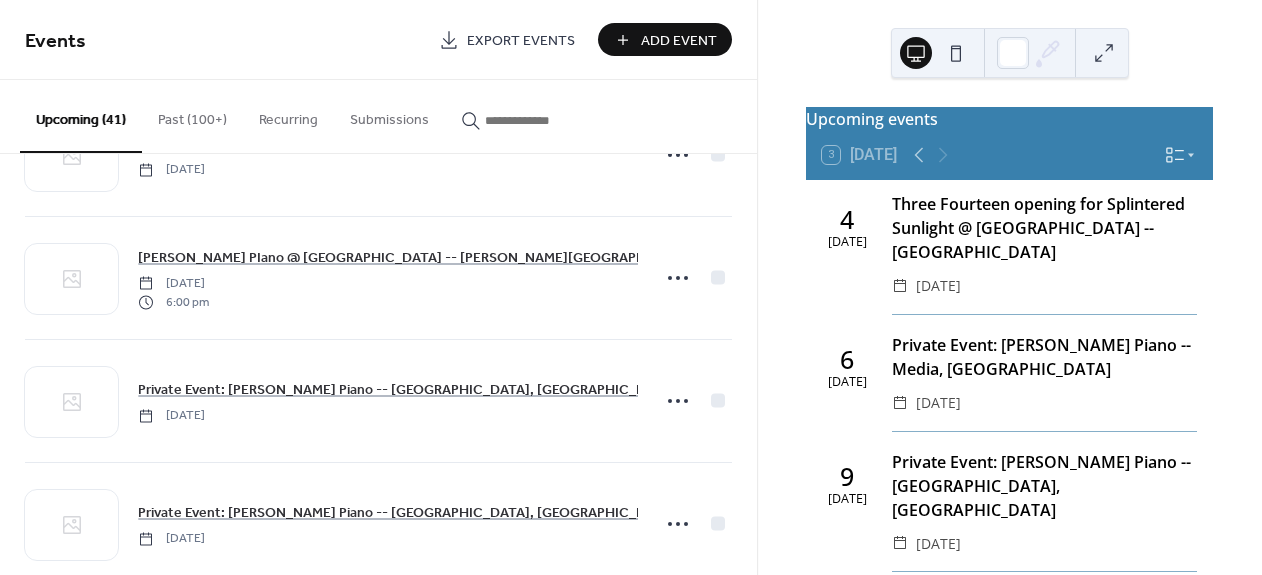 click on "Add Event" at bounding box center (679, 41) 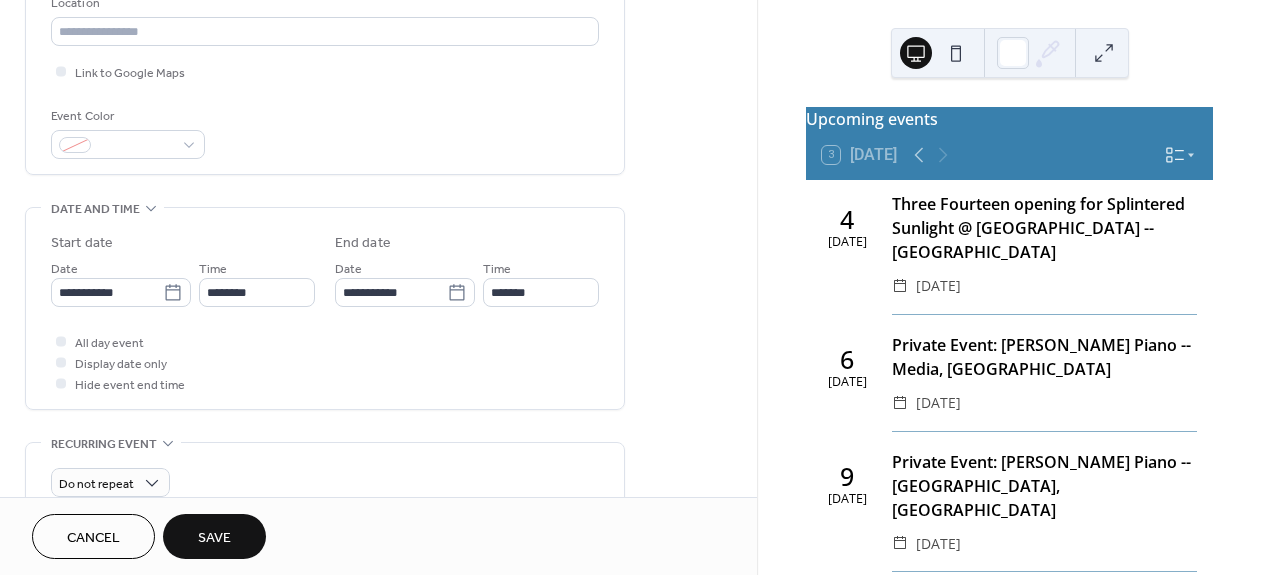scroll, scrollTop: 446, scrollLeft: 0, axis: vertical 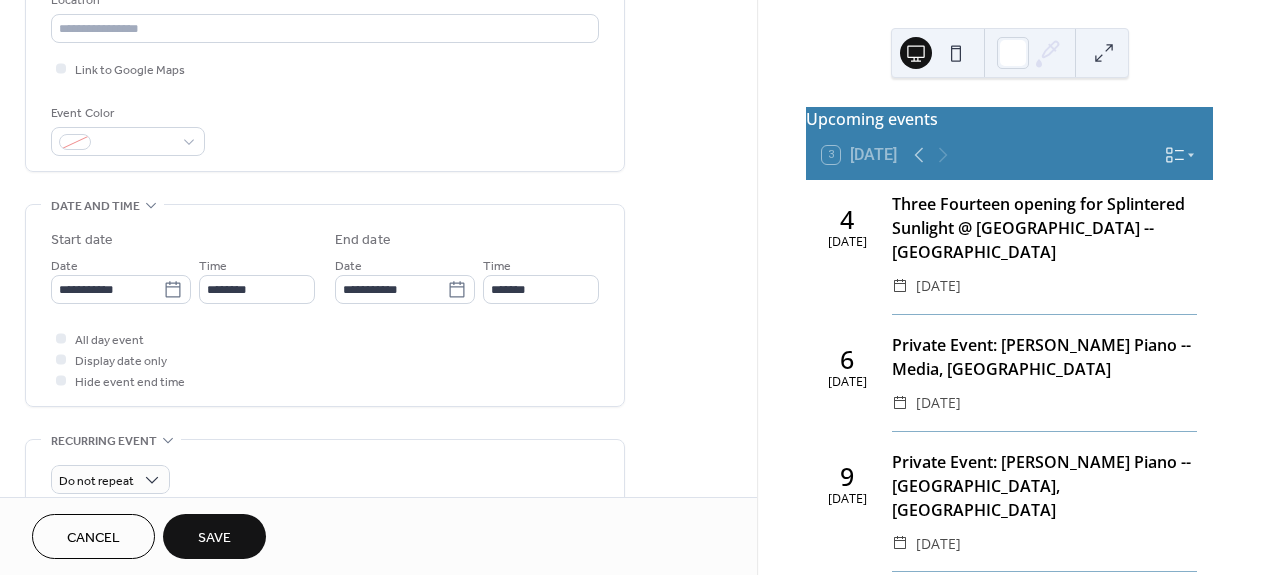 type on "**********" 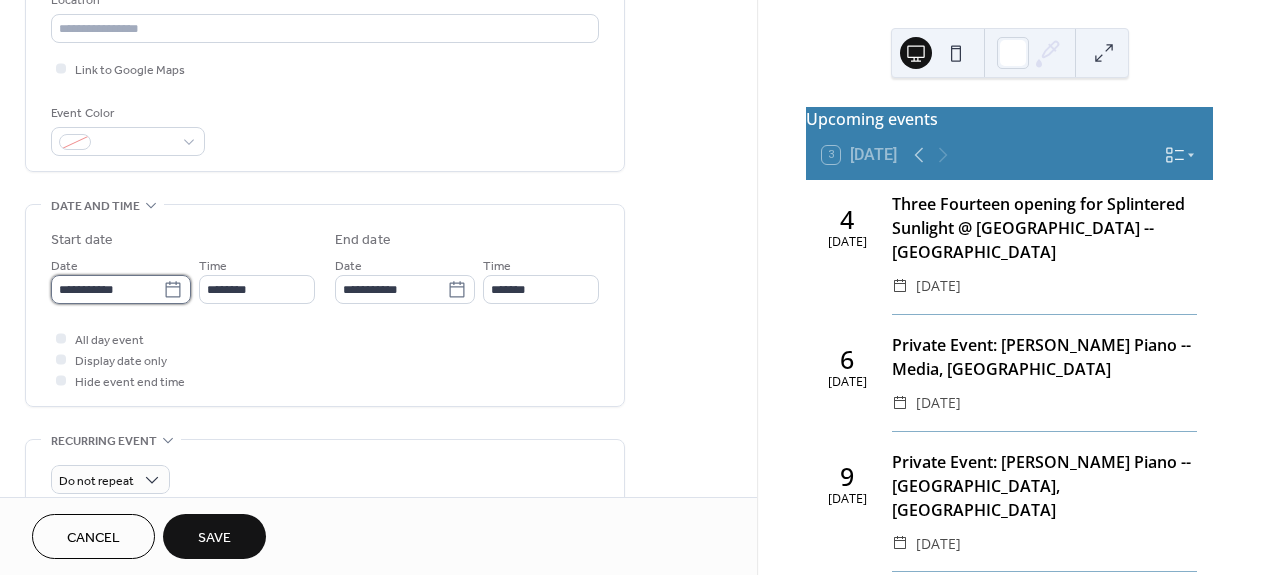 click on "**********" at bounding box center [107, 289] 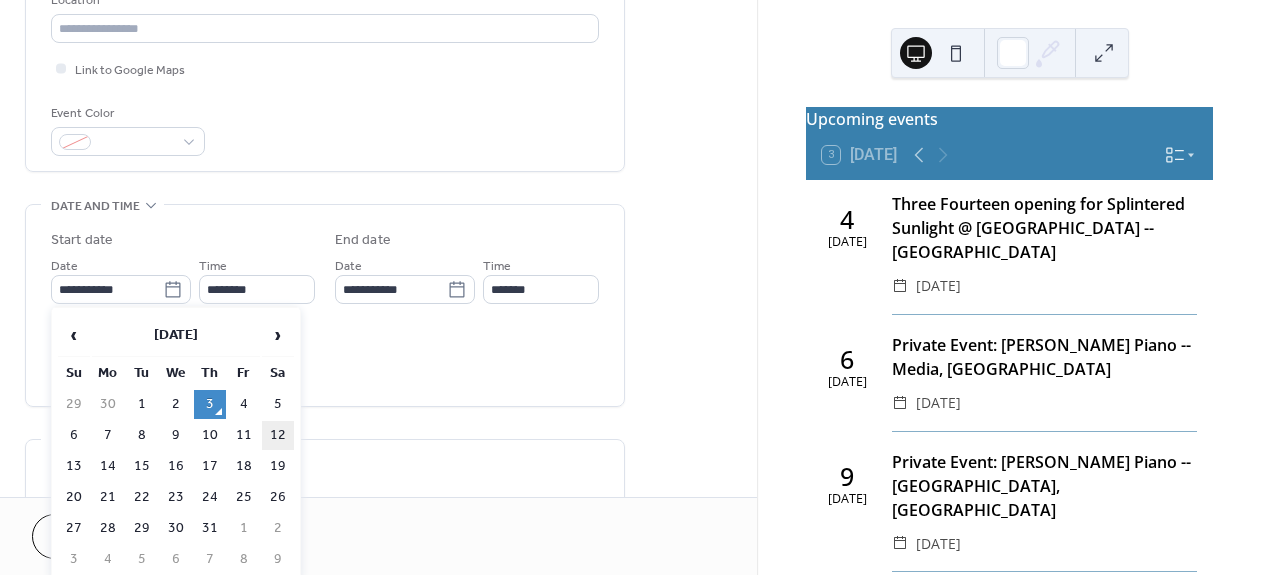 click on "12" at bounding box center [278, 435] 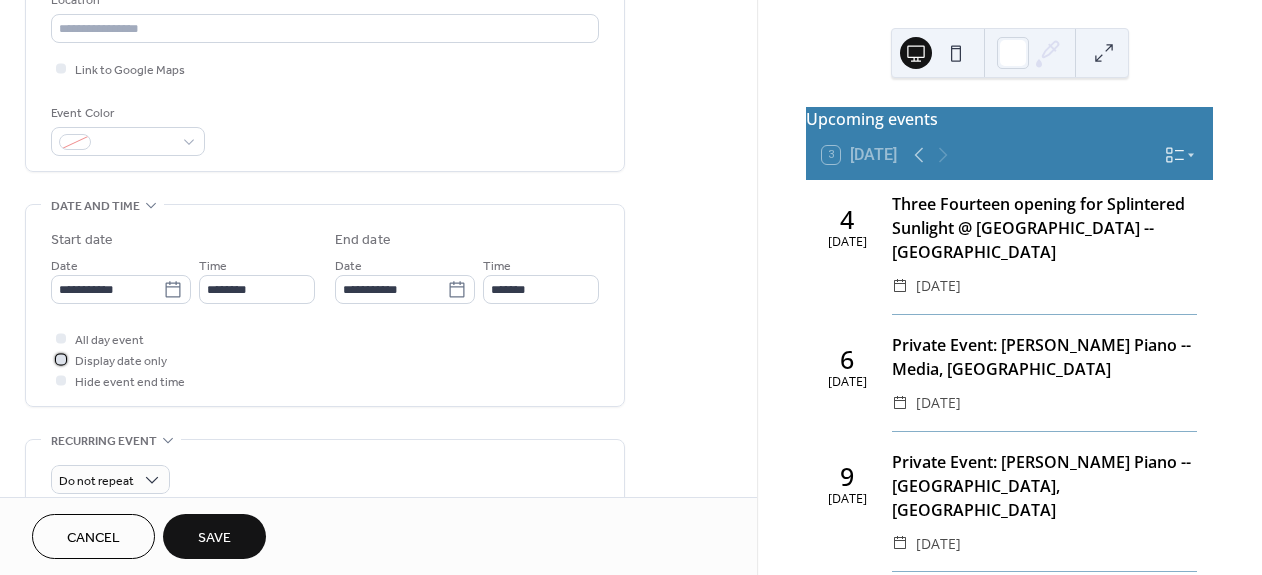 click at bounding box center (61, 359) 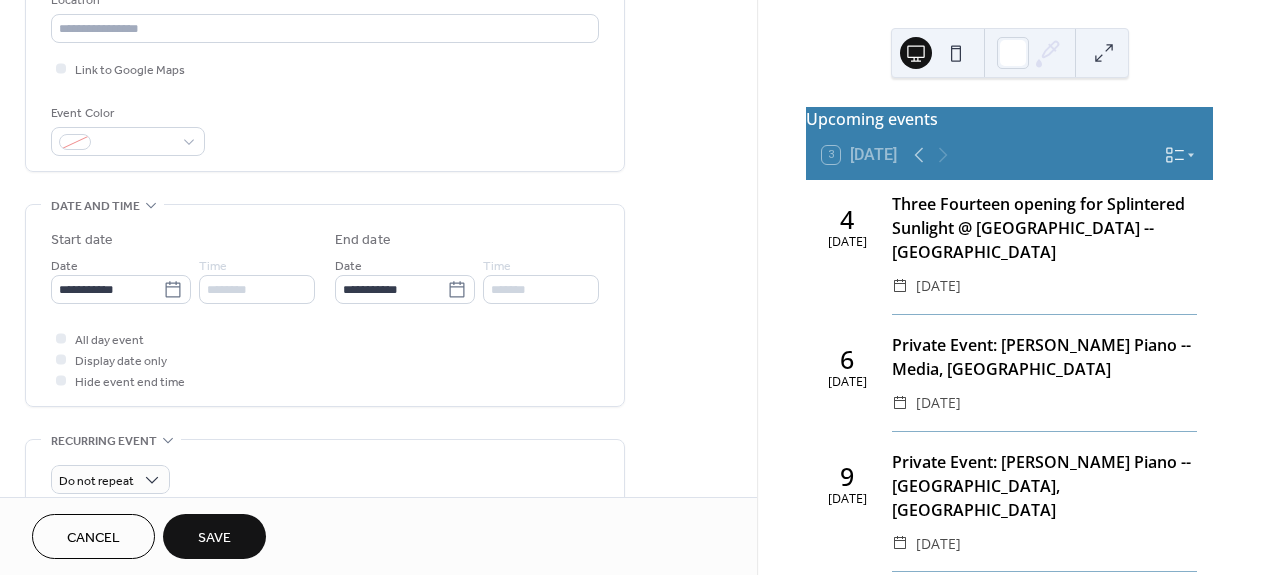click on "Save" at bounding box center (214, 538) 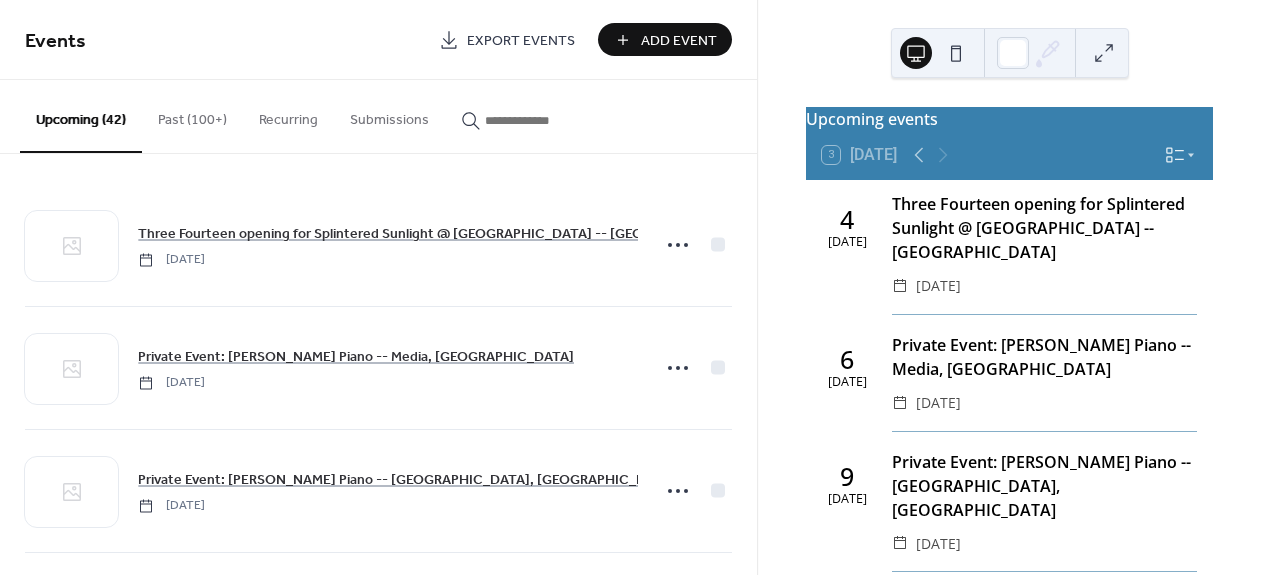 click on "Add Event" at bounding box center (679, 41) 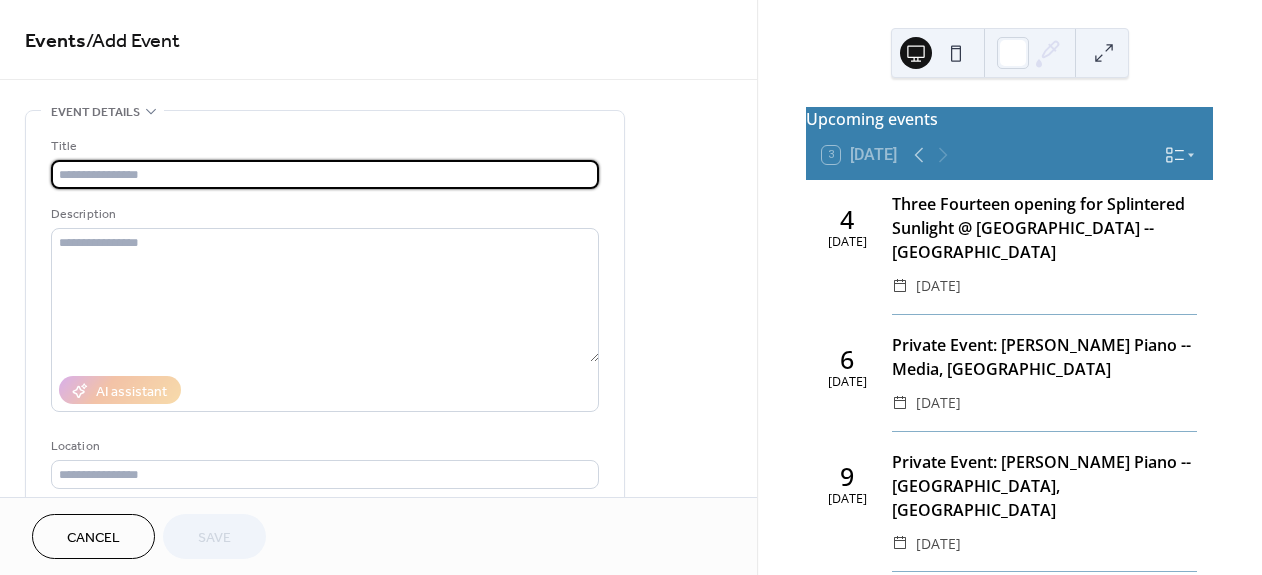 click at bounding box center [325, 174] 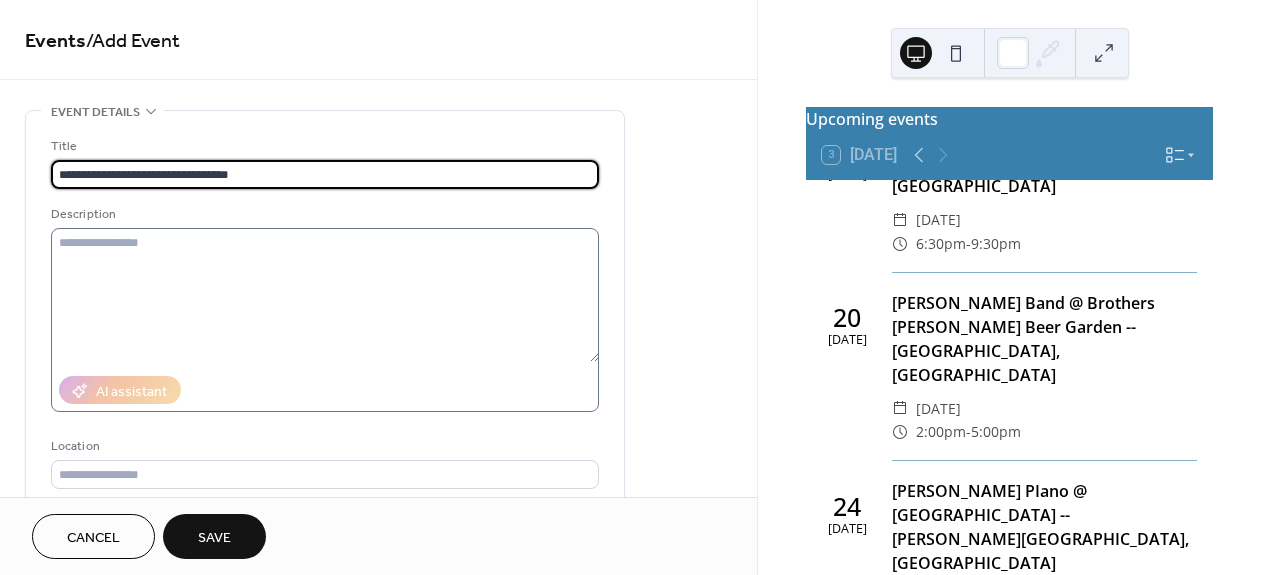 scroll, scrollTop: 1730, scrollLeft: 0, axis: vertical 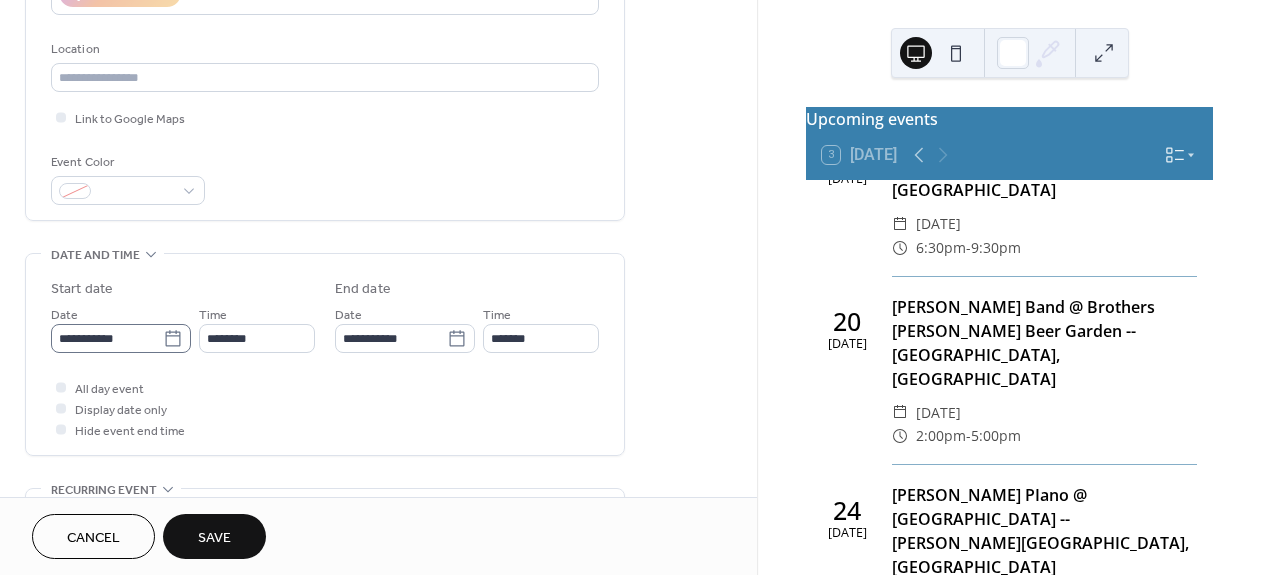 type on "**********" 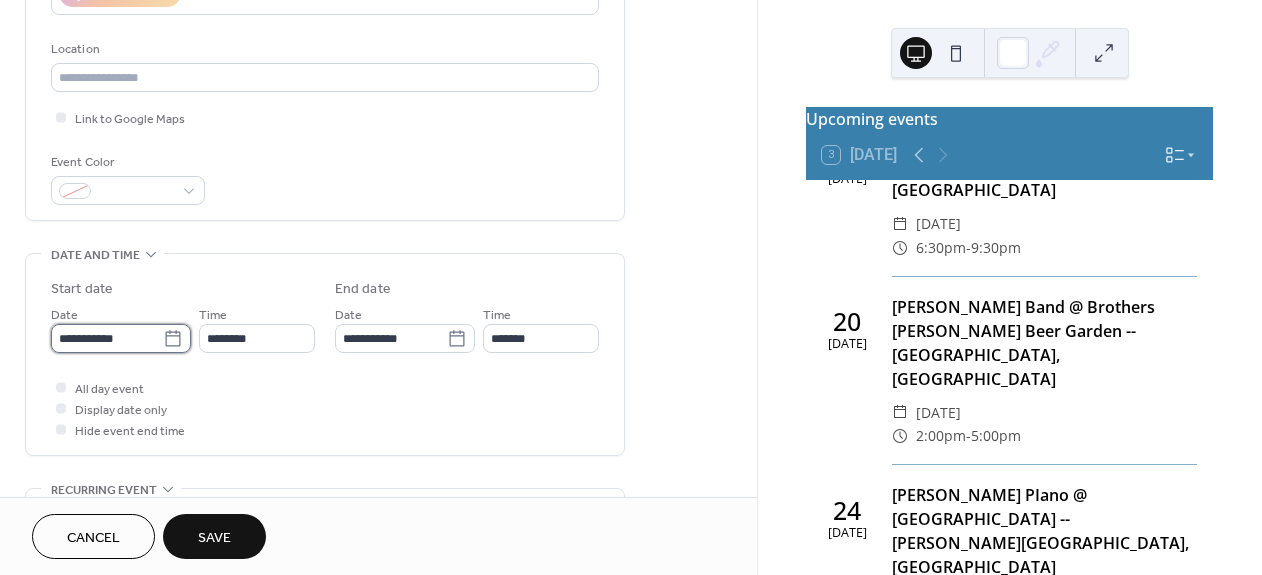 click on "**********" at bounding box center (107, 338) 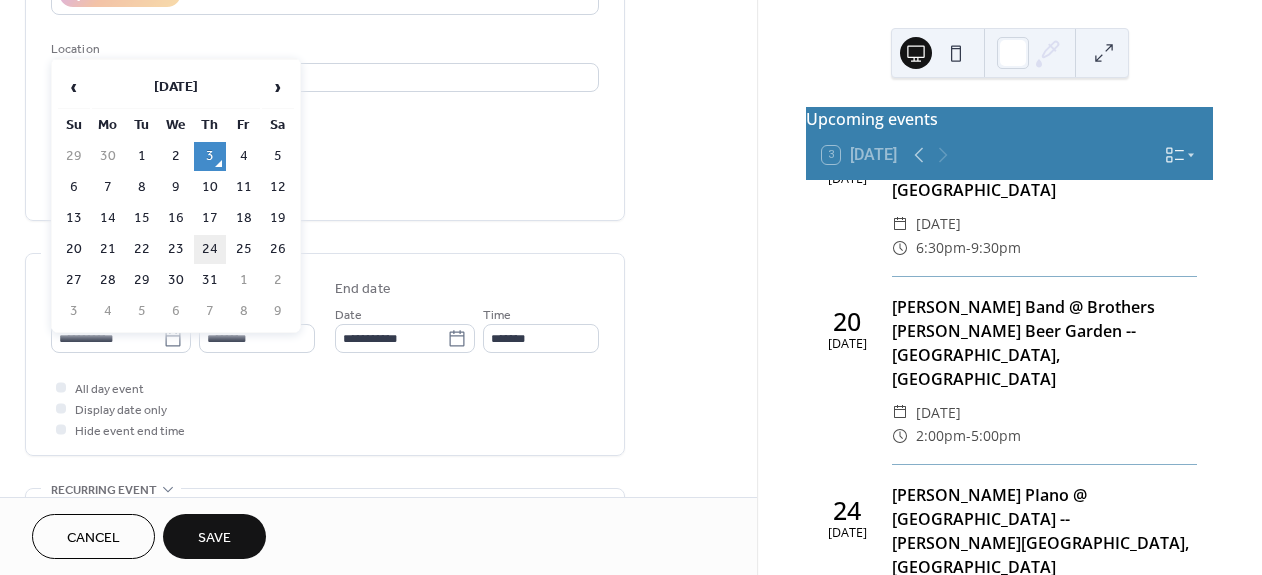 click on "24" at bounding box center [210, 249] 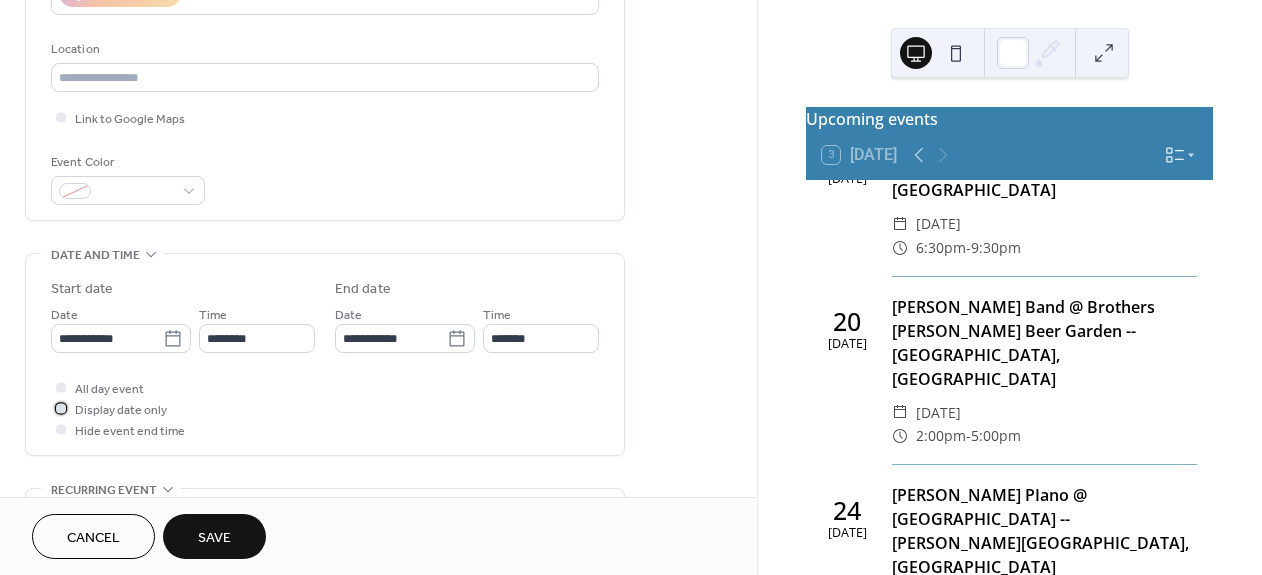 click at bounding box center (61, 408) 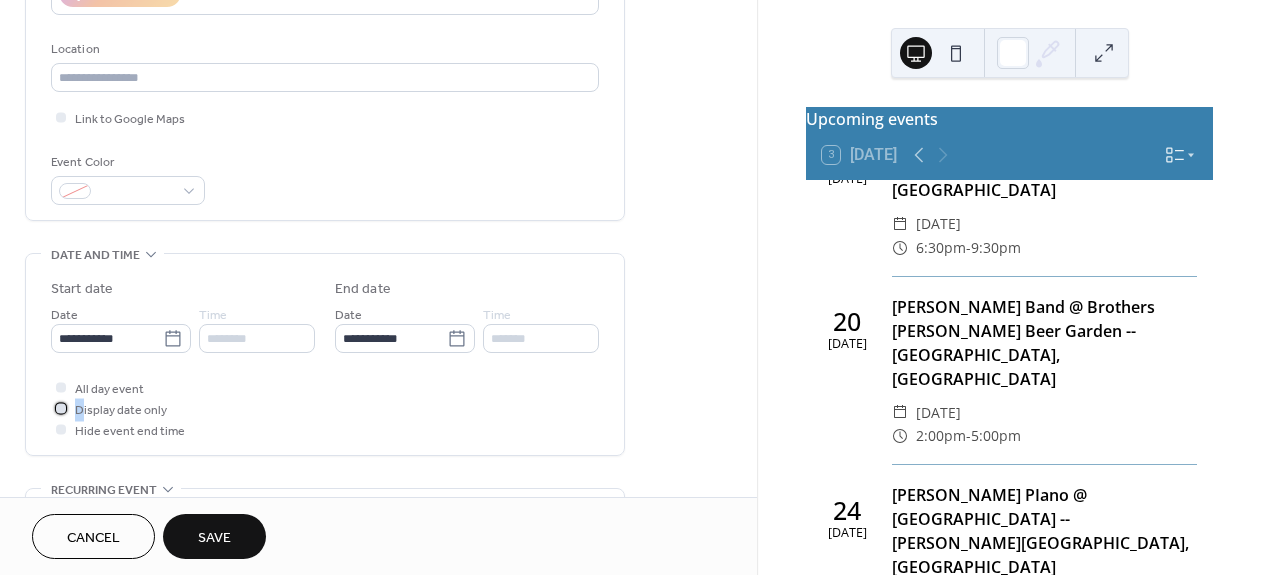 click at bounding box center (61, 408) 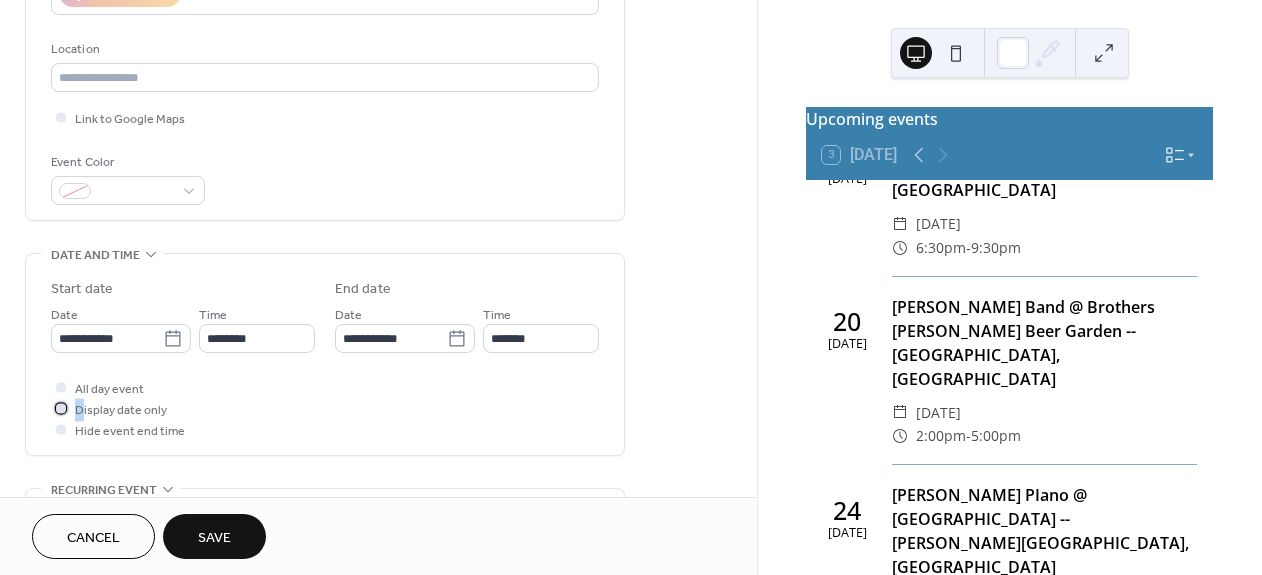 click at bounding box center [61, 408] 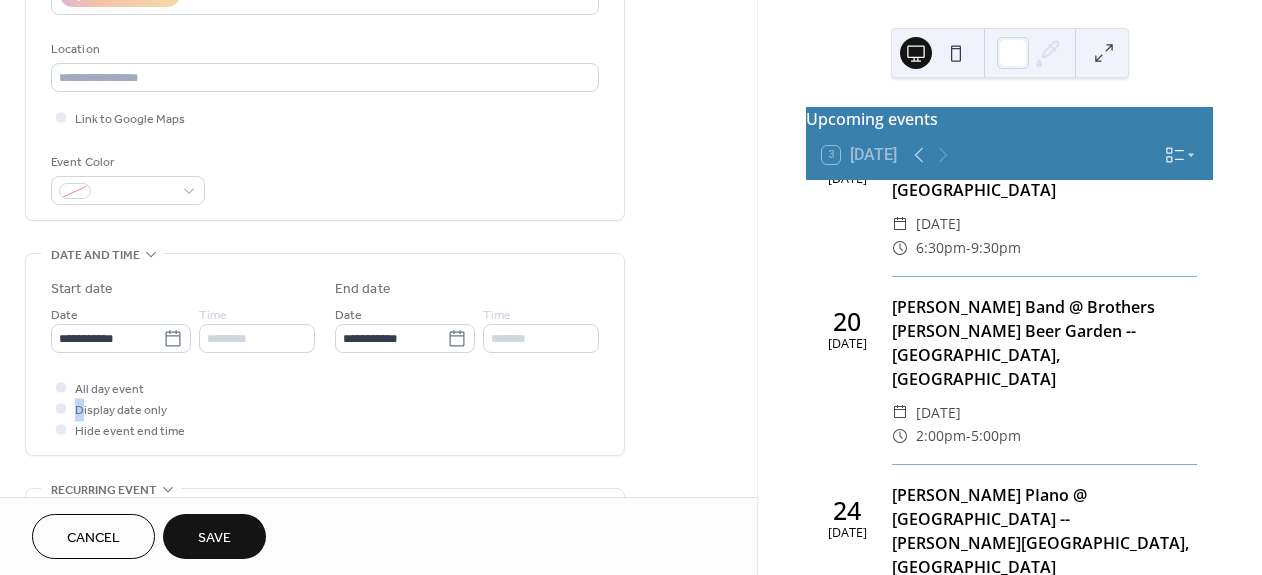 click on "Save" at bounding box center (214, 536) 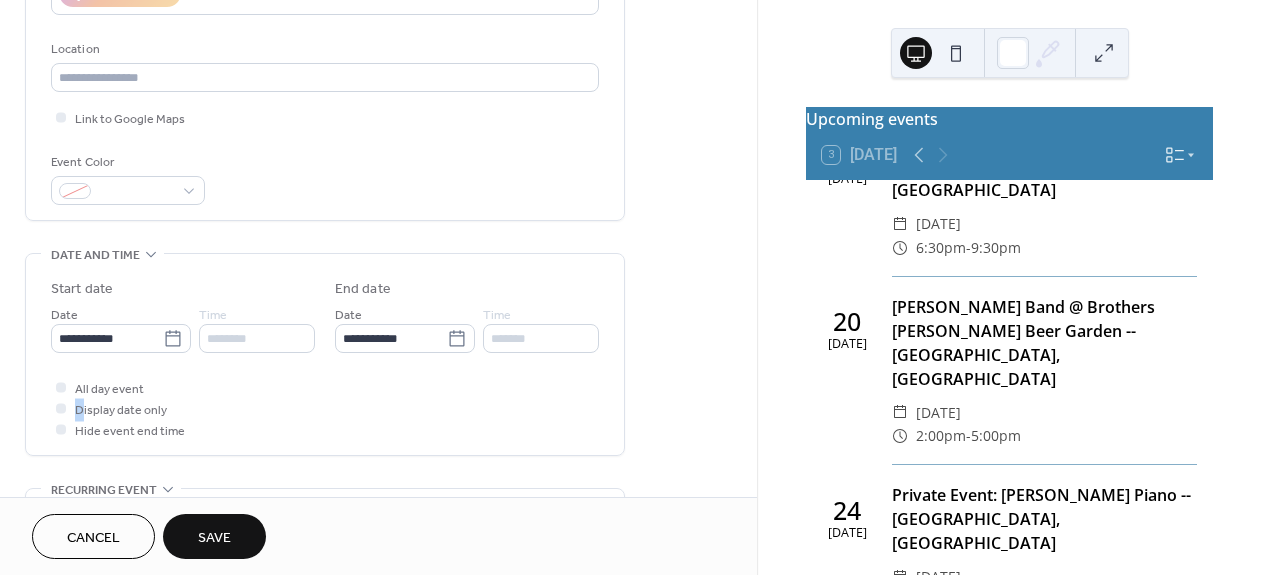 scroll, scrollTop: 1847, scrollLeft: 0, axis: vertical 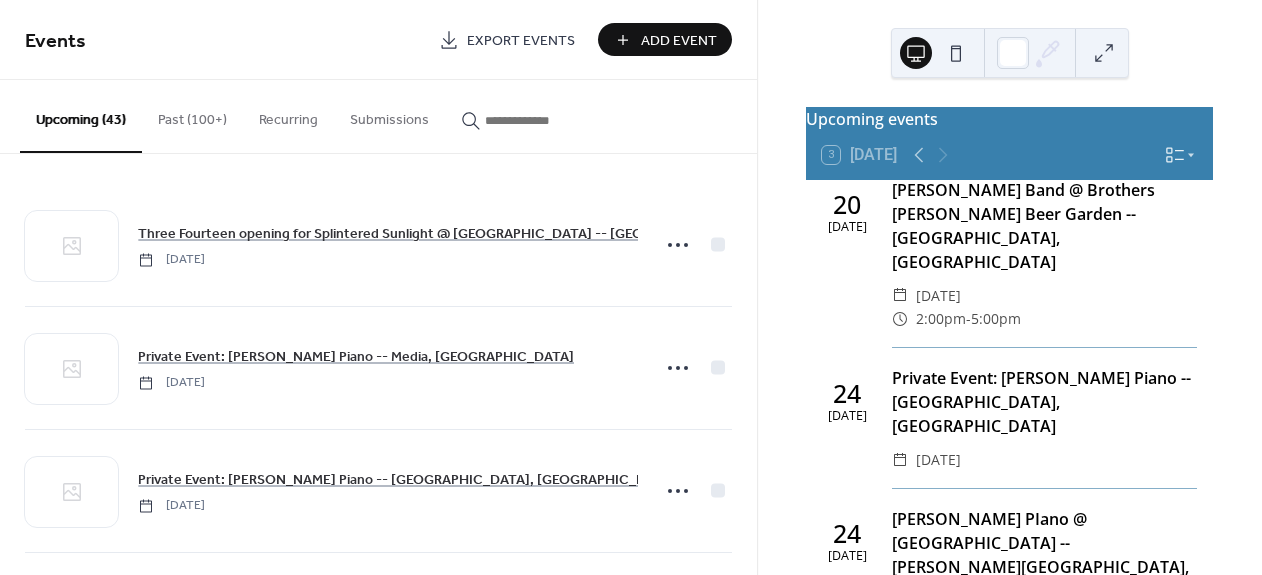 click on "Add Event" at bounding box center (679, 41) 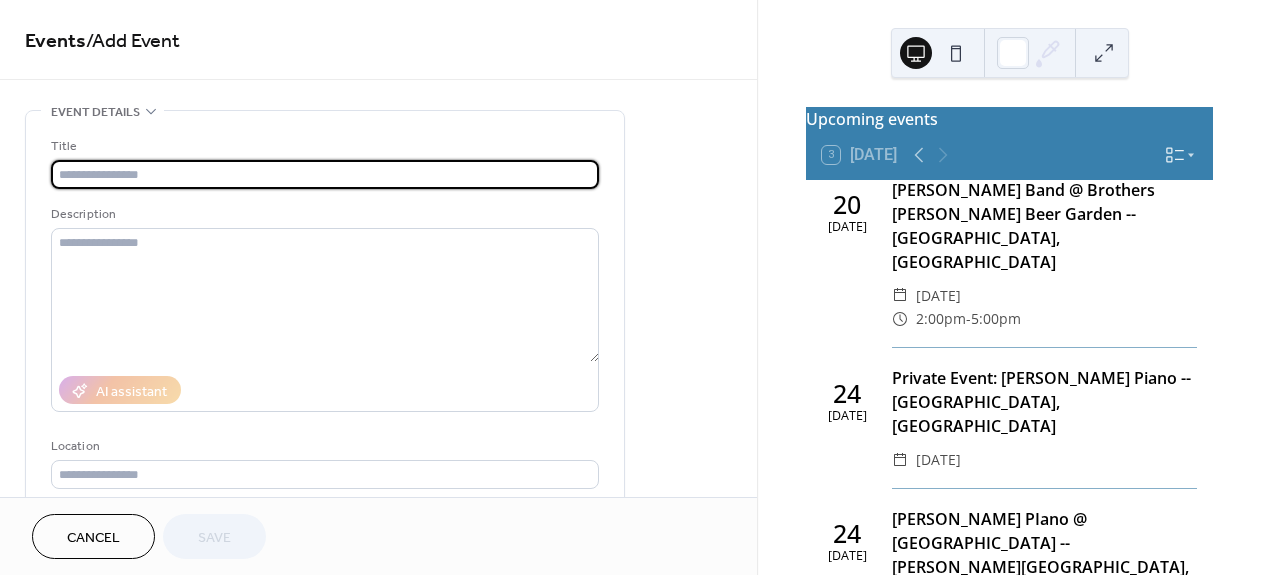 click at bounding box center (325, 174) 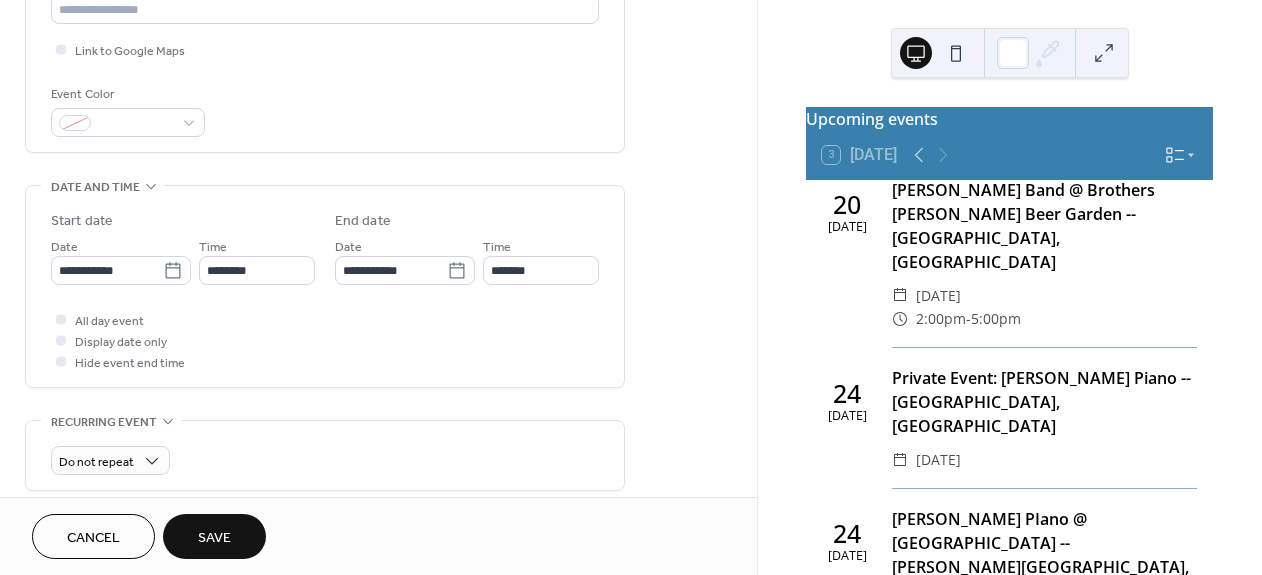 scroll, scrollTop: 466, scrollLeft: 0, axis: vertical 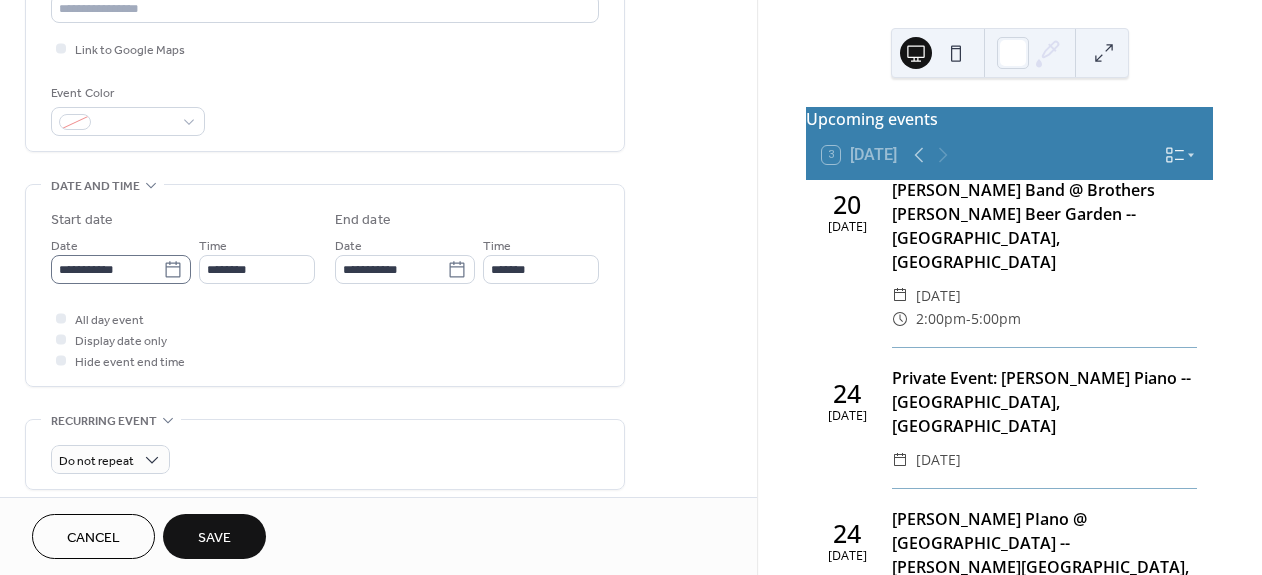 type on "**********" 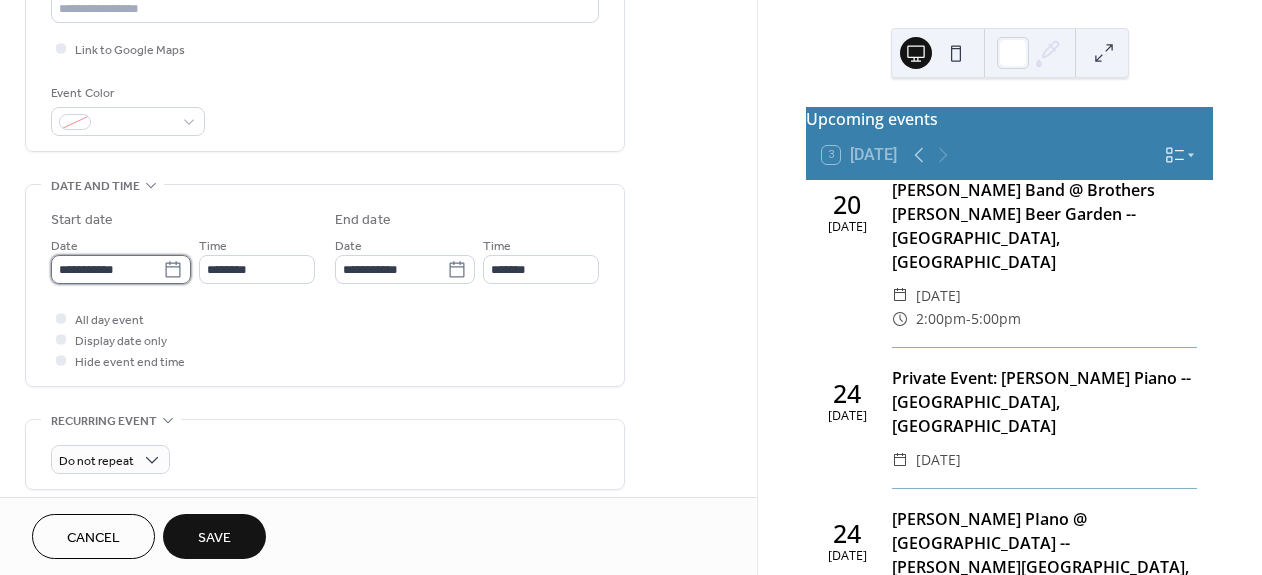 click on "**********" at bounding box center [107, 269] 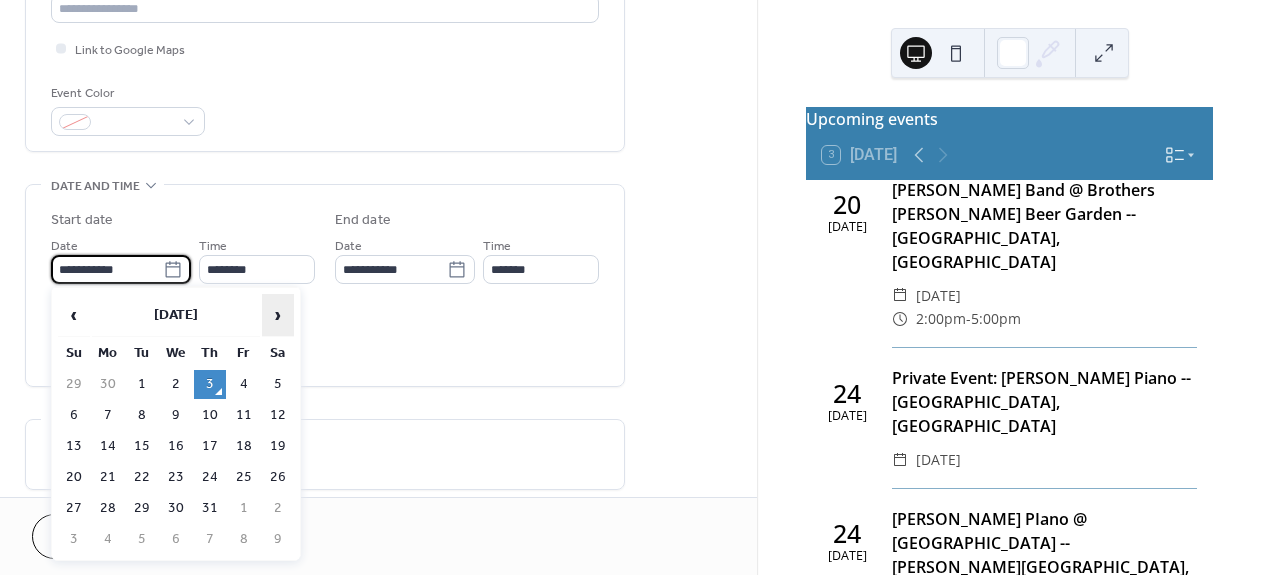 click on "›" at bounding box center (278, 315) 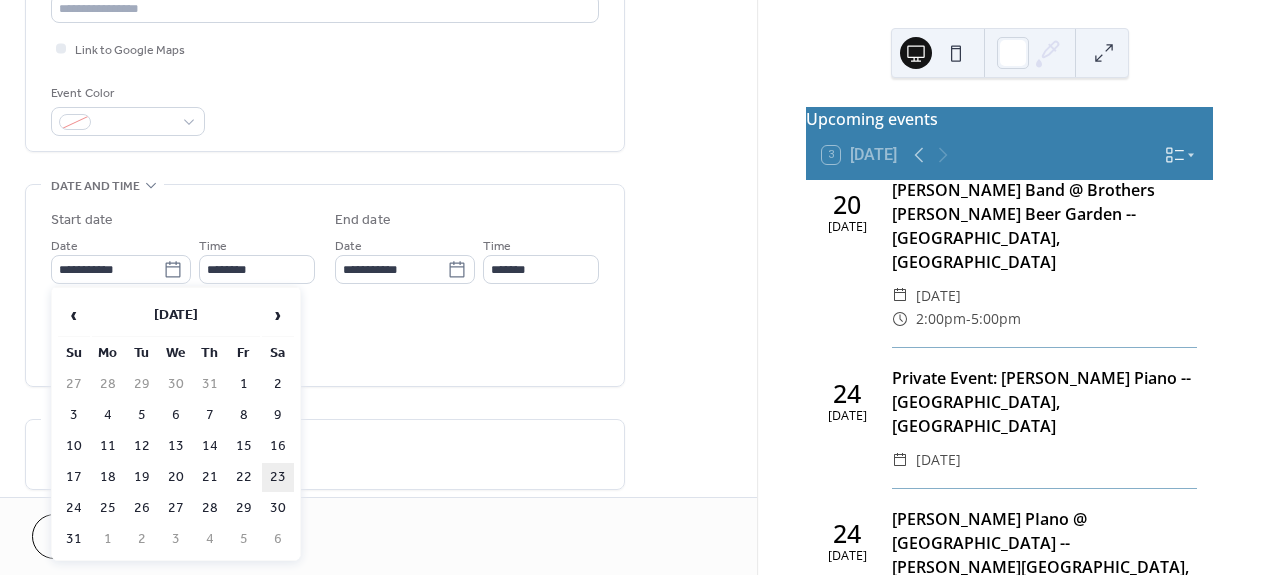 click on "23" at bounding box center [278, 477] 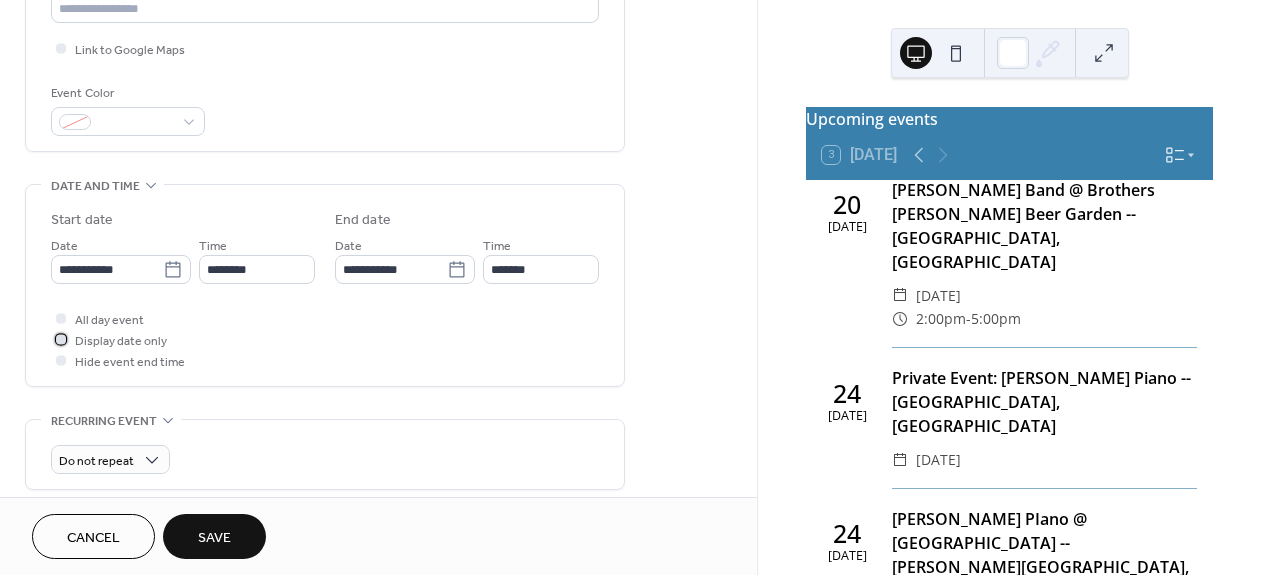 click at bounding box center [61, 339] 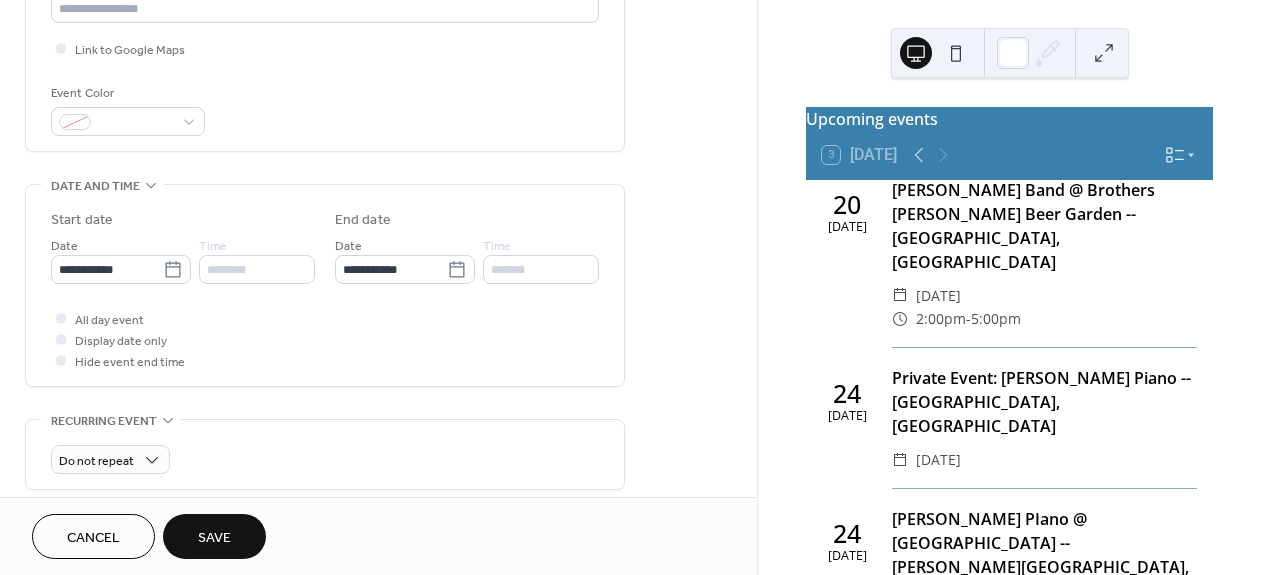 click on "Save" at bounding box center [214, 536] 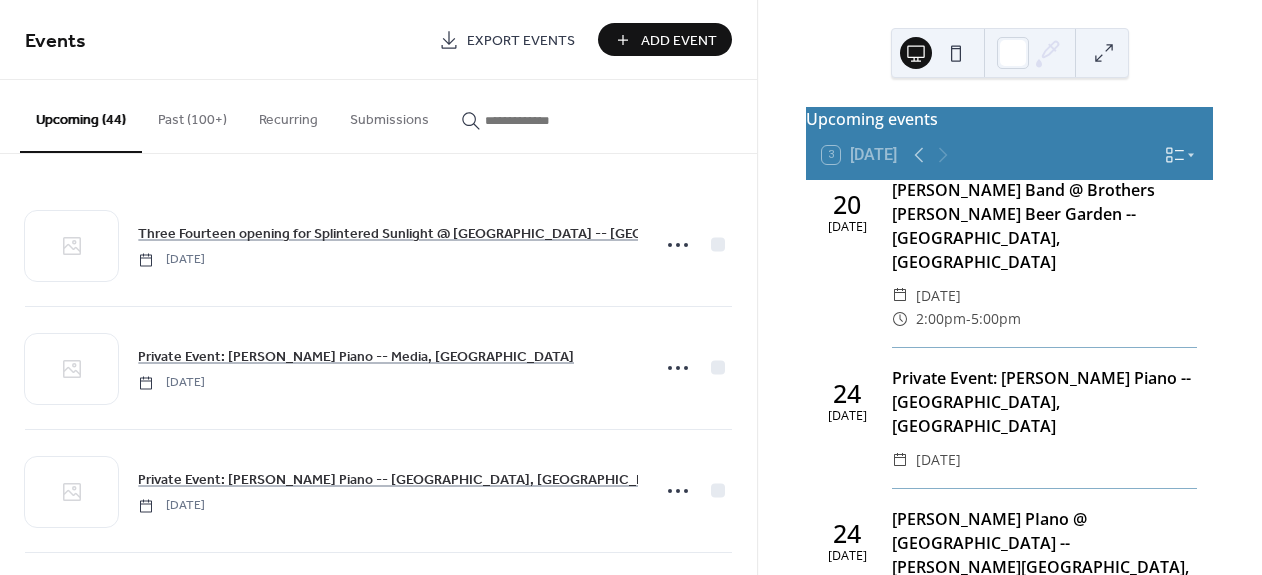 click on "Events Export Events Add Event" at bounding box center (378, 40) 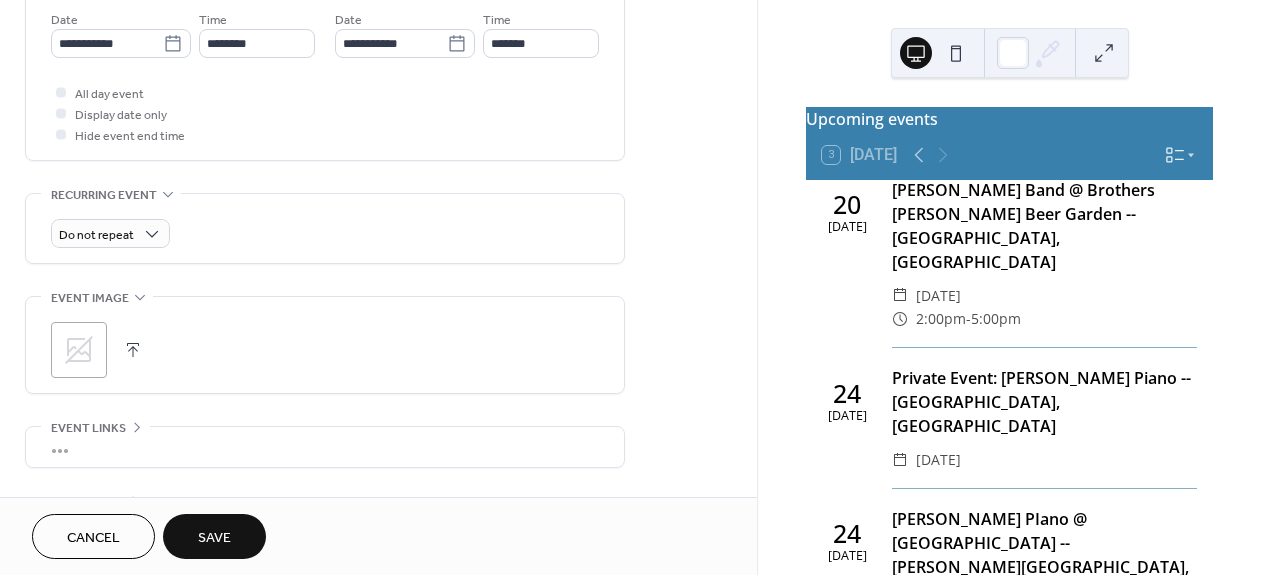 scroll, scrollTop: 704, scrollLeft: 0, axis: vertical 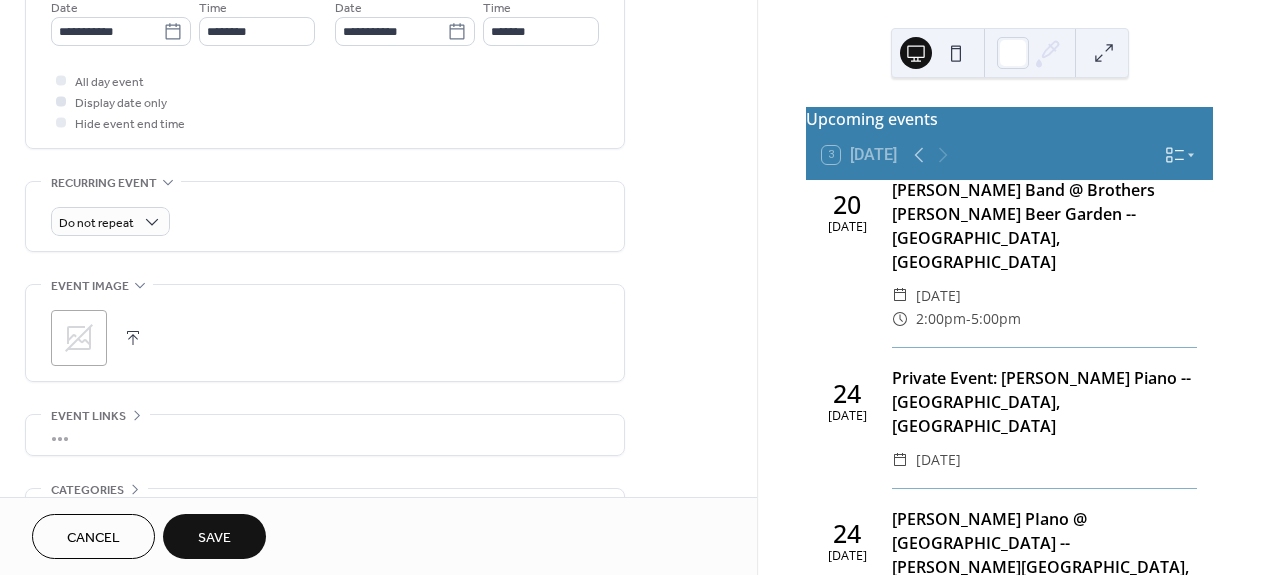 type on "**********" 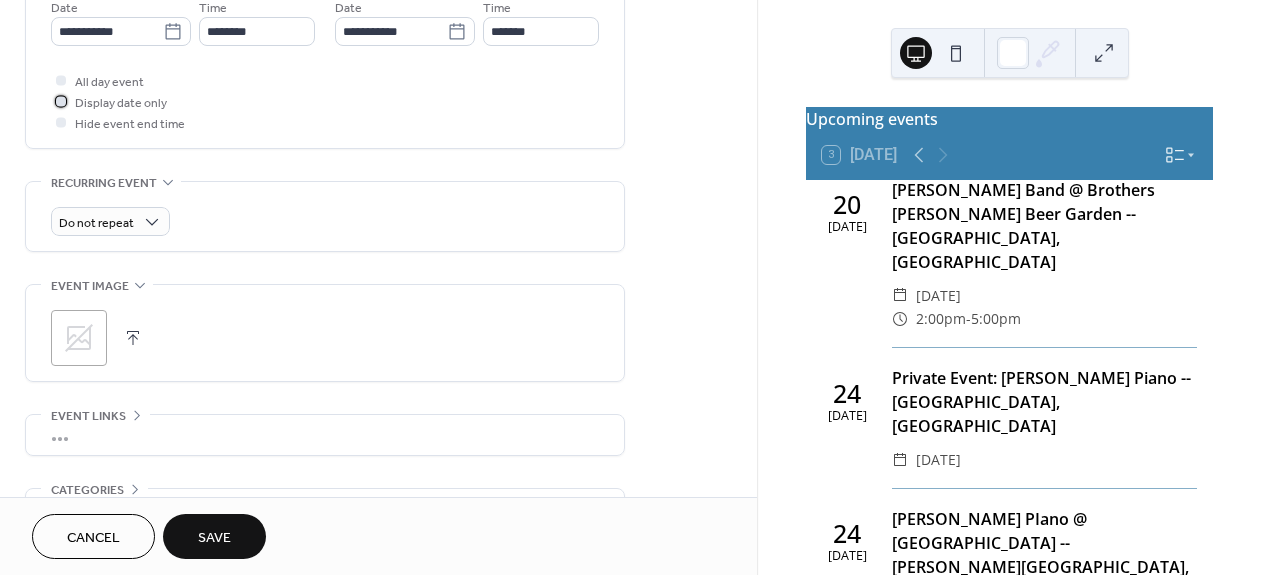 click at bounding box center [61, 101] 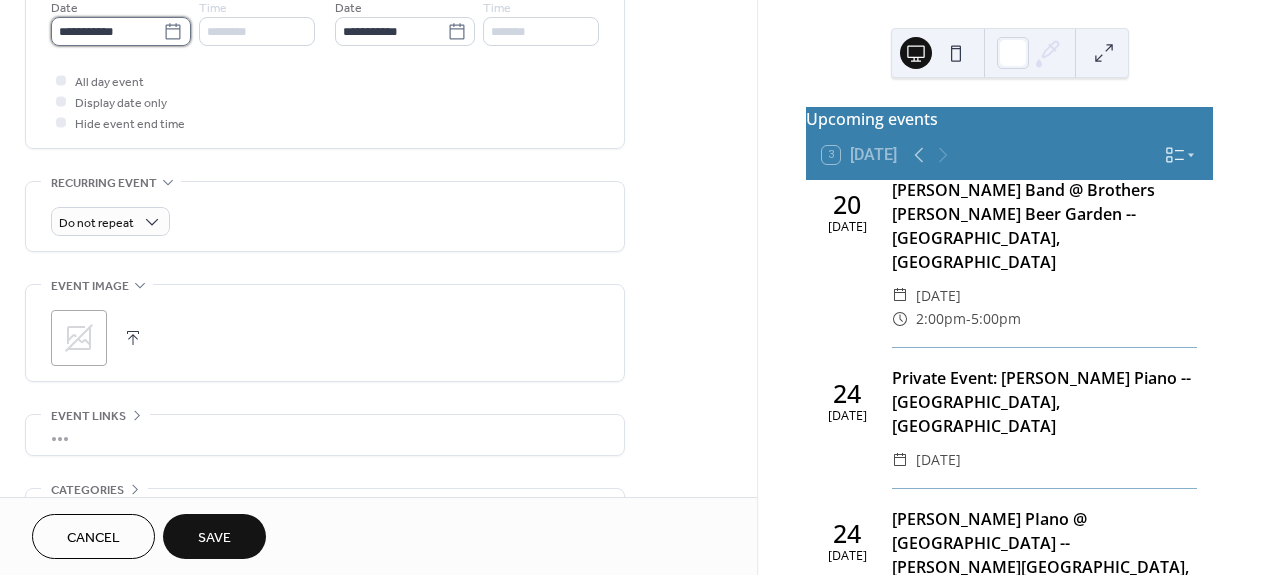 click on "**********" at bounding box center (107, 31) 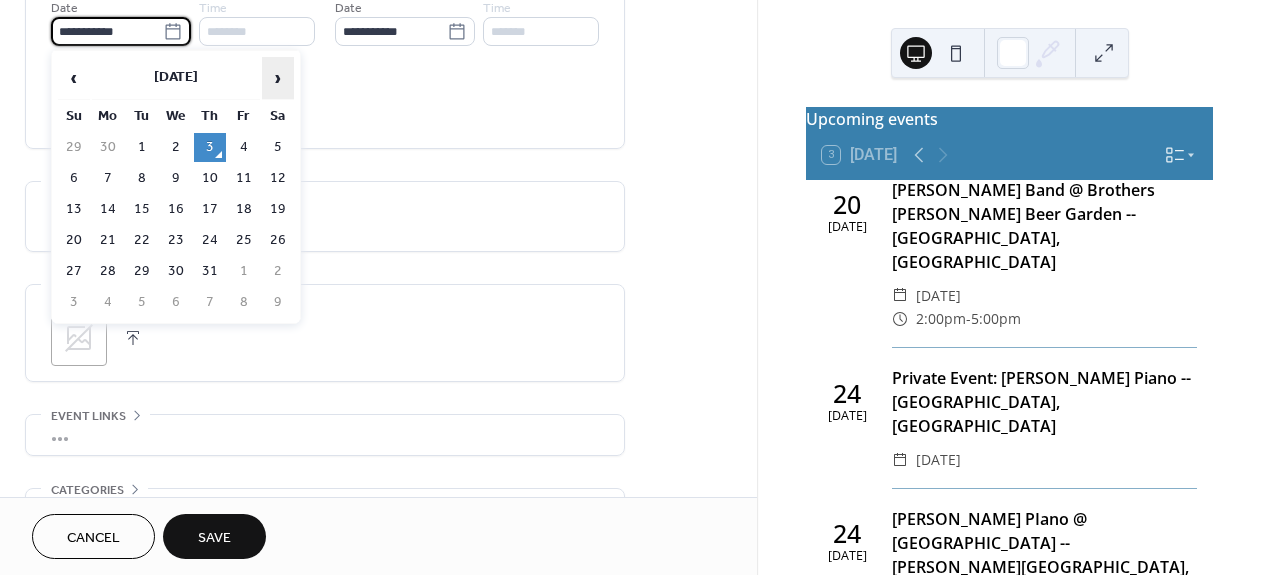 click on "›" at bounding box center (278, 78) 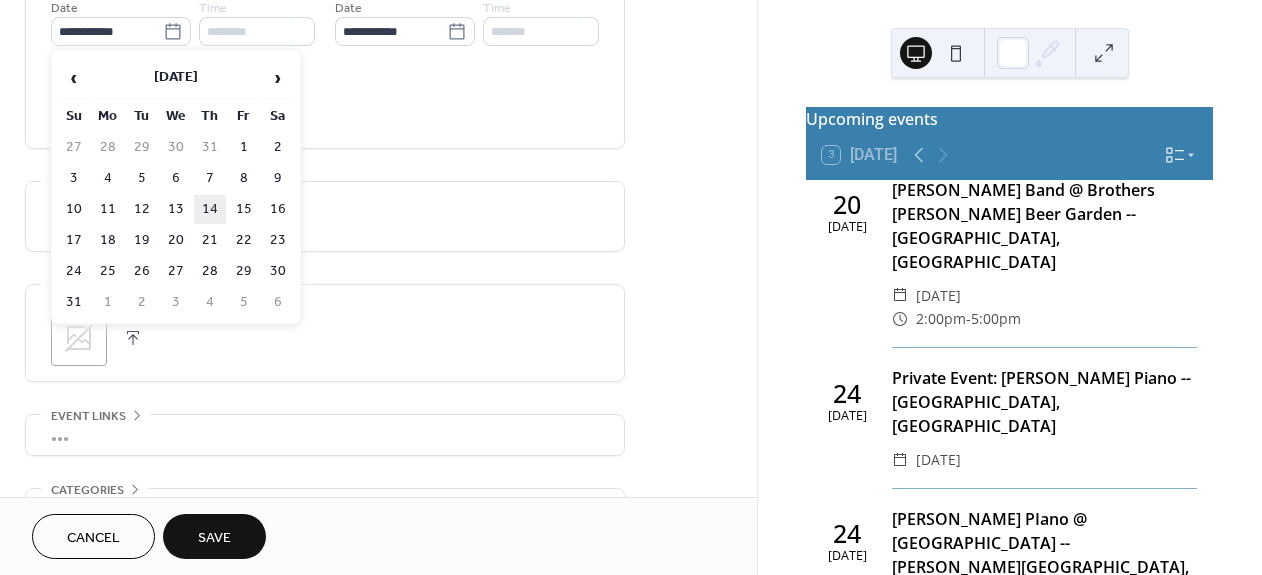 click on "14" at bounding box center [210, 209] 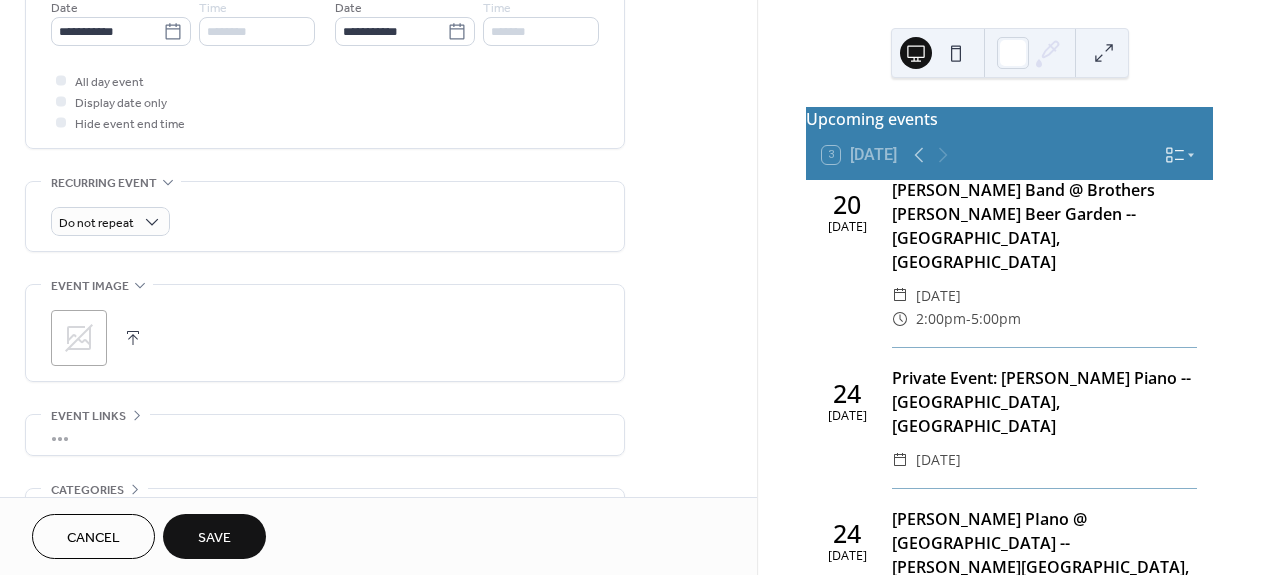 click on "Save" at bounding box center (214, 536) 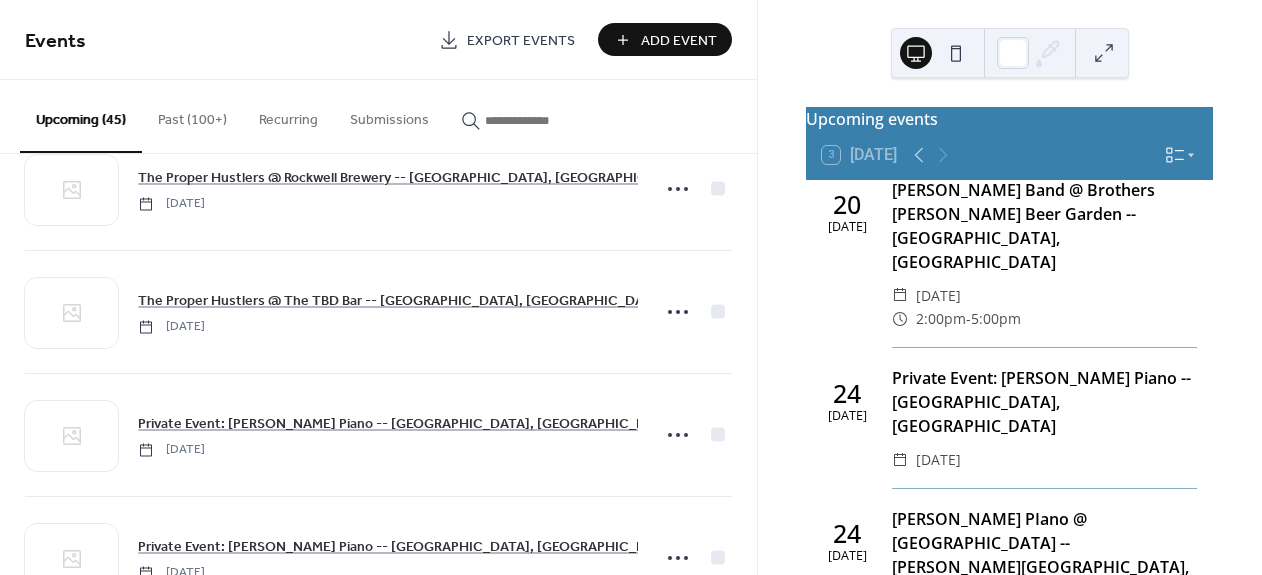 scroll, scrollTop: 4492, scrollLeft: 0, axis: vertical 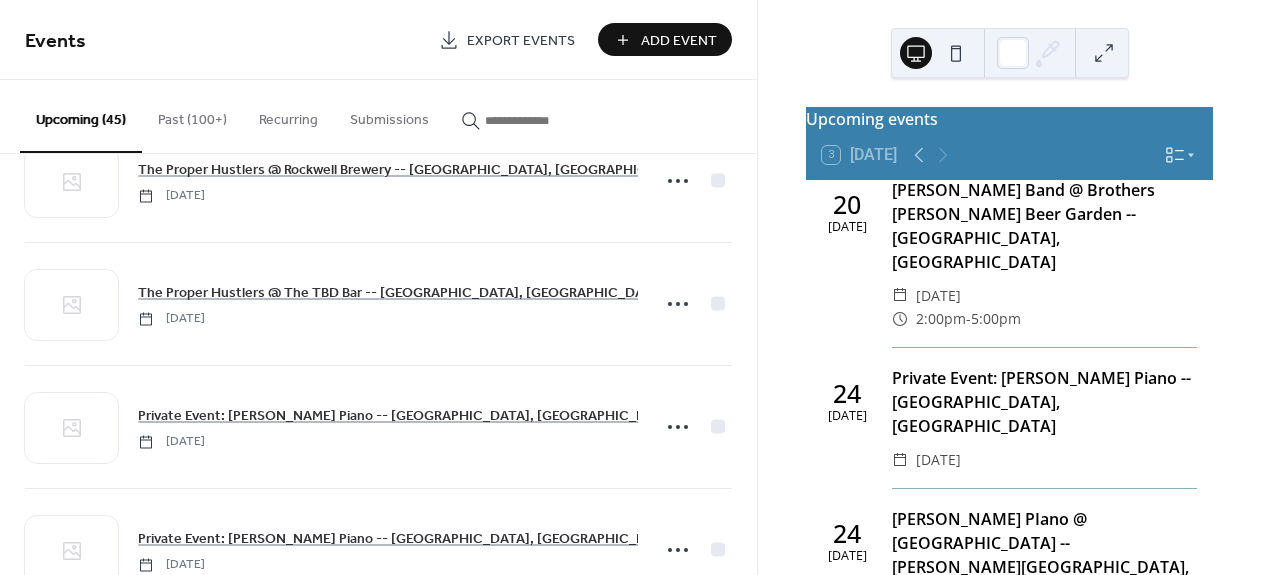 click on "Add Event" at bounding box center [665, 39] 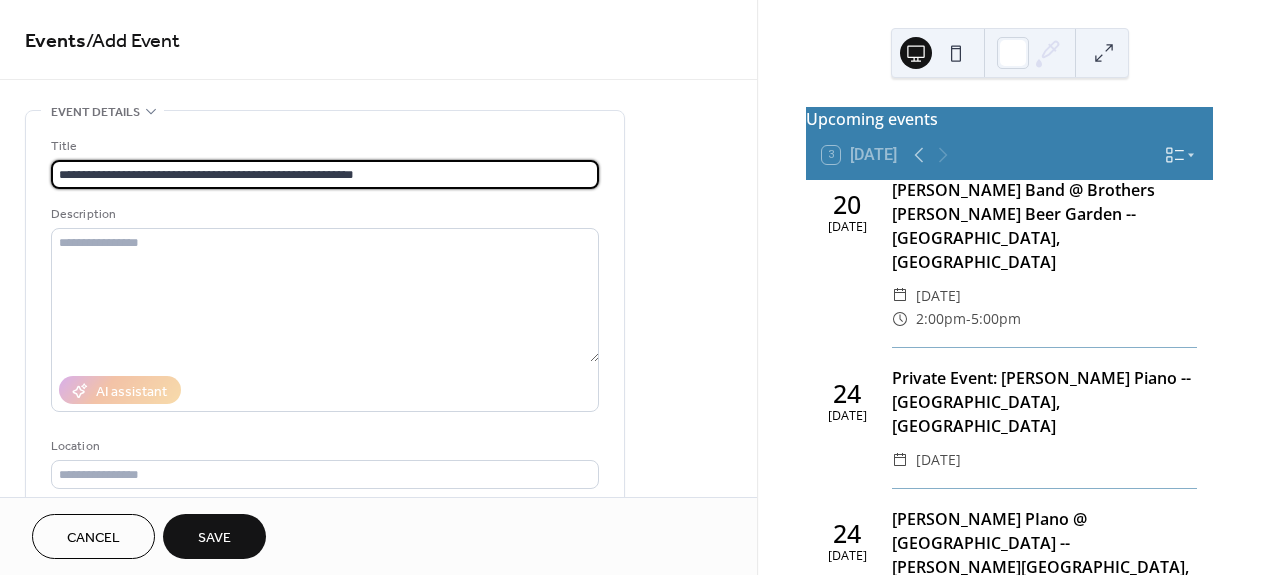 scroll, scrollTop: 0, scrollLeft: 0, axis: both 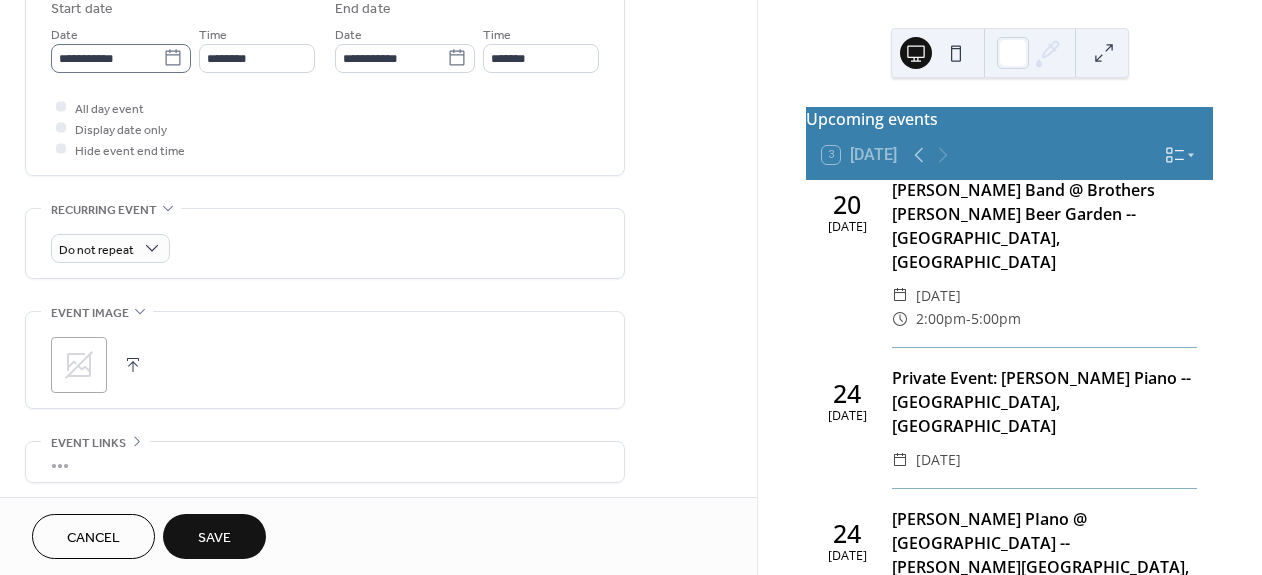 type on "**********" 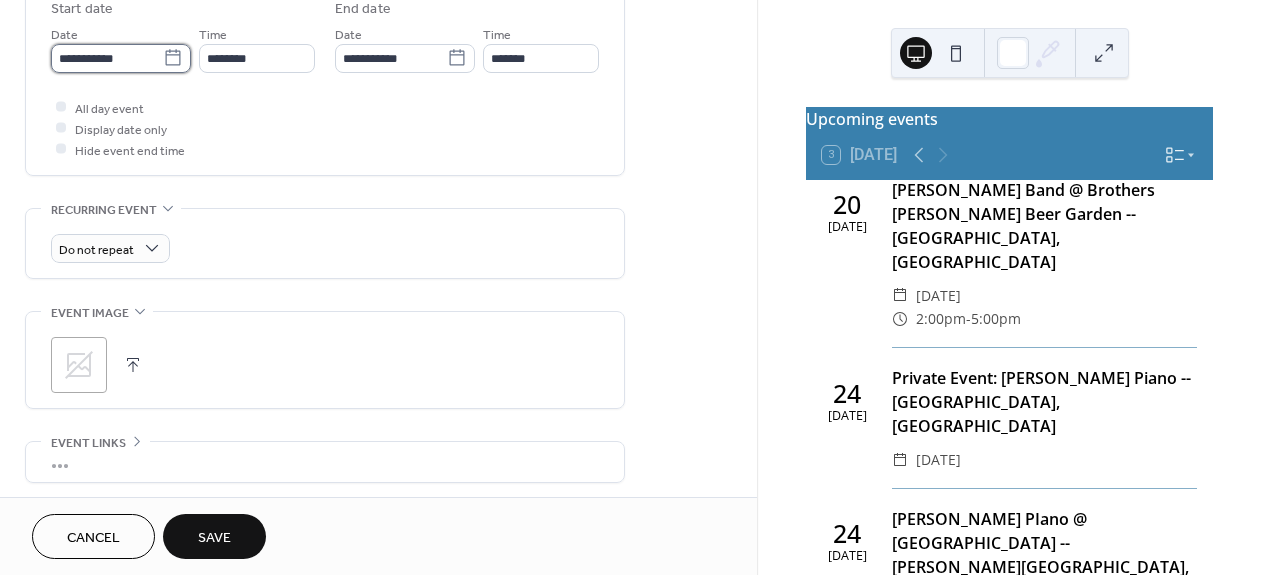 click on "**********" at bounding box center [107, 58] 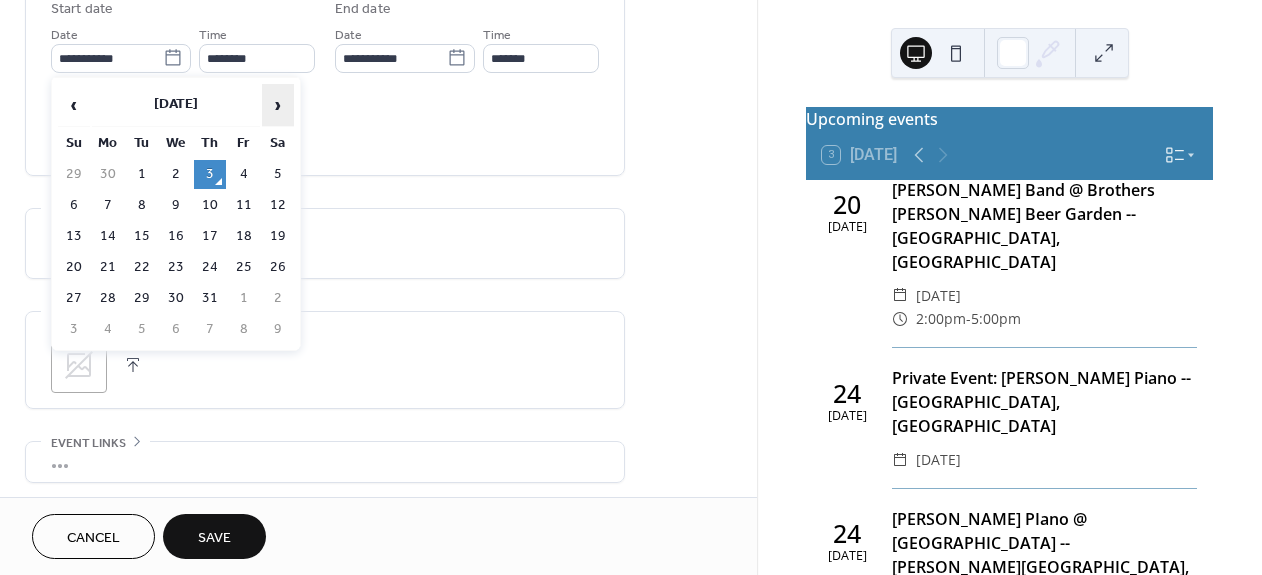 click on "›" at bounding box center (278, 105) 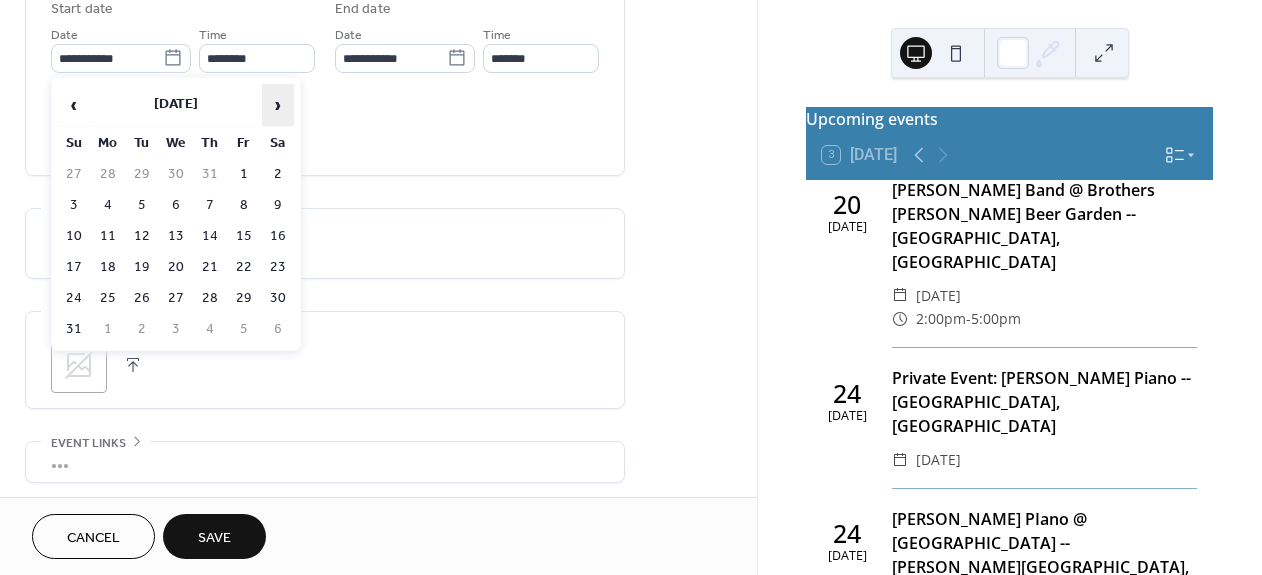 click on "›" at bounding box center [278, 105] 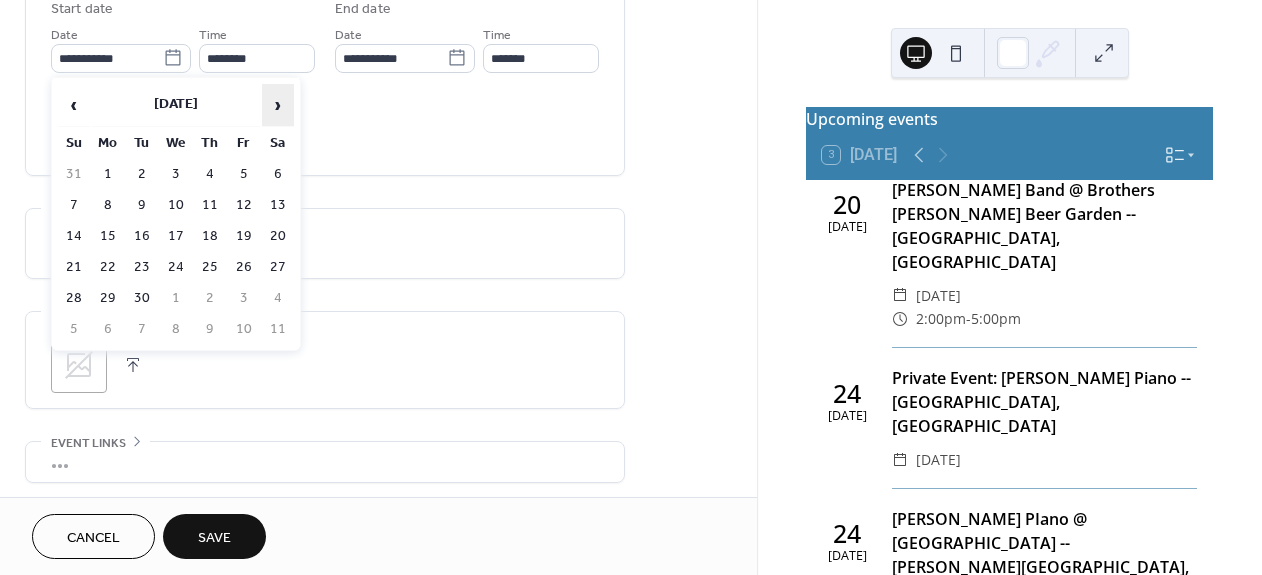 click on "›" at bounding box center (278, 105) 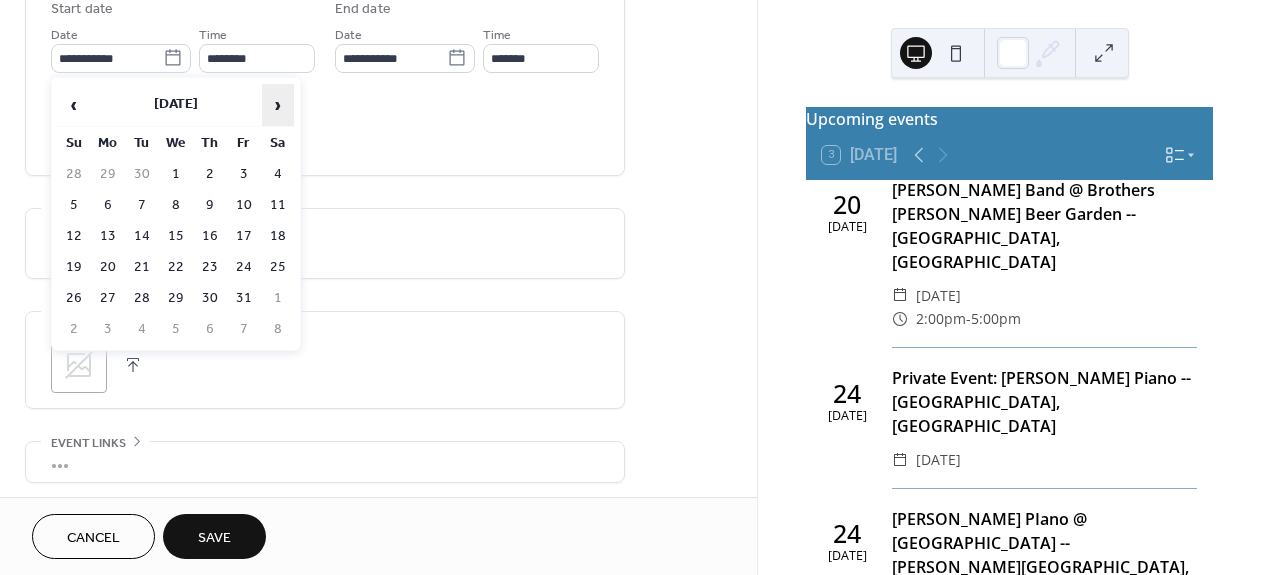 click on "›" at bounding box center (278, 105) 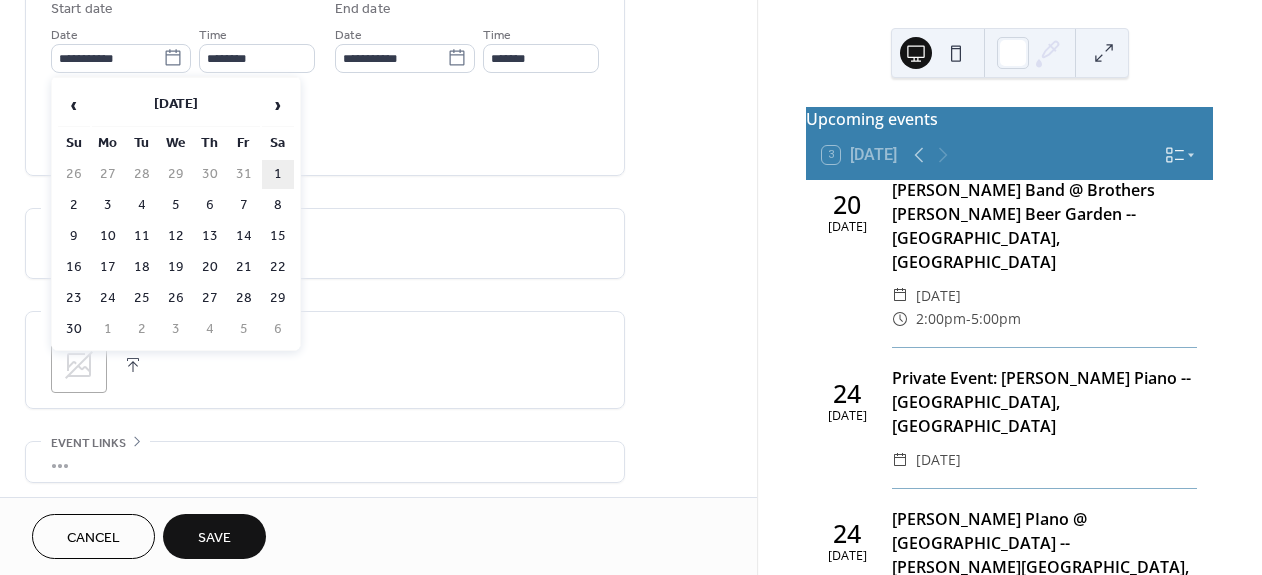click on "1" at bounding box center [278, 174] 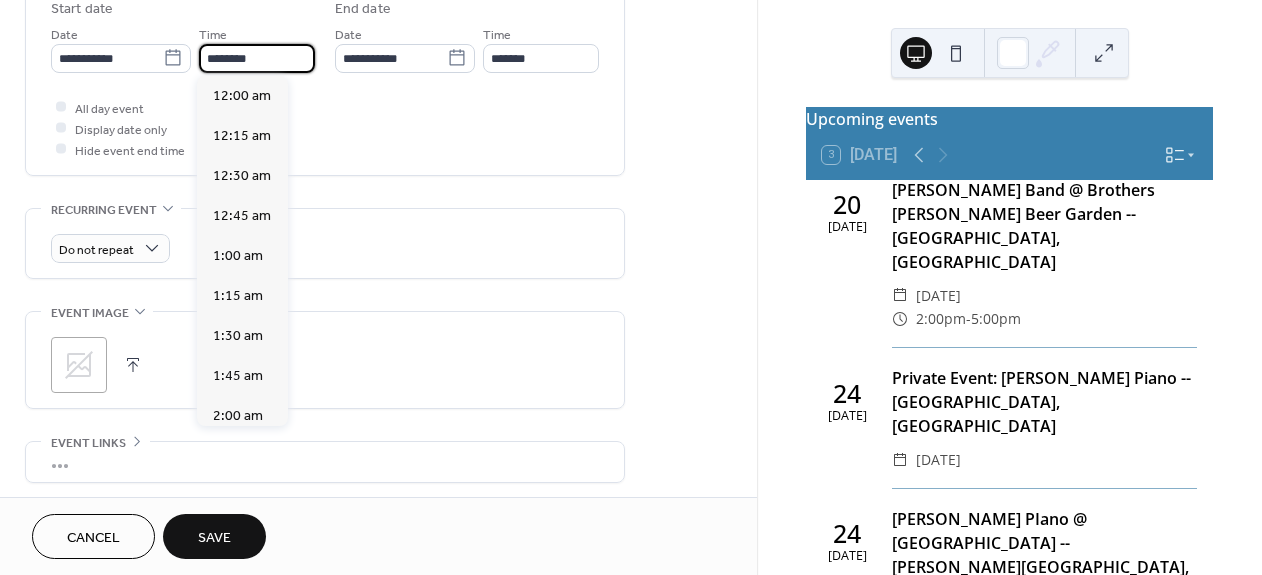 click on "********" at bounding box center (257, 58) 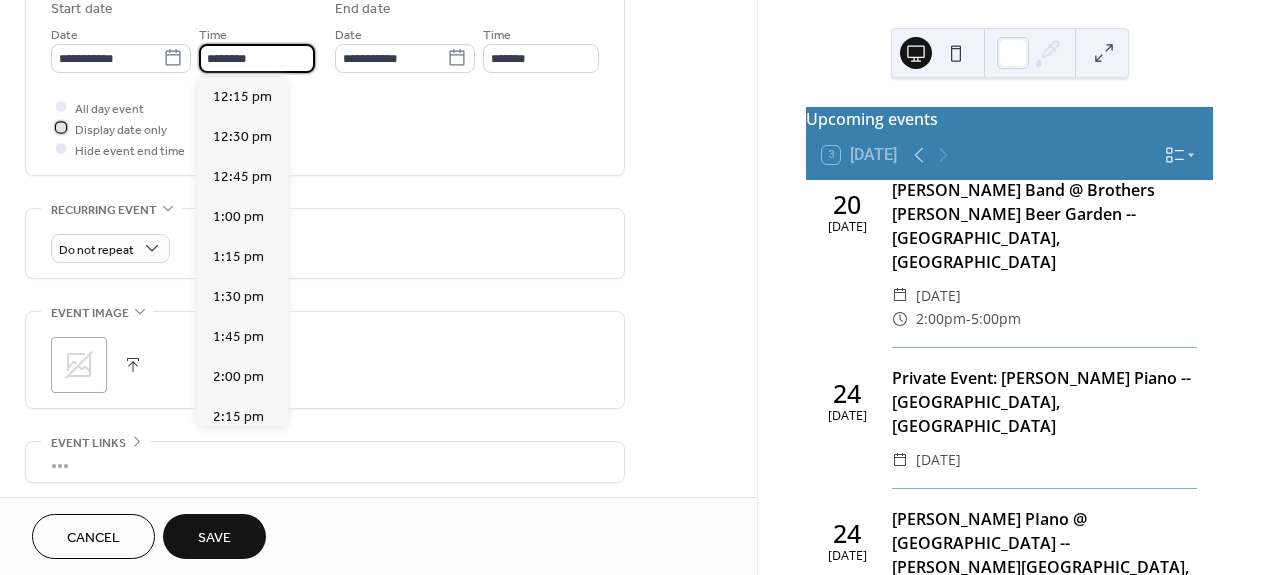 click at bounding box center (61, 128) 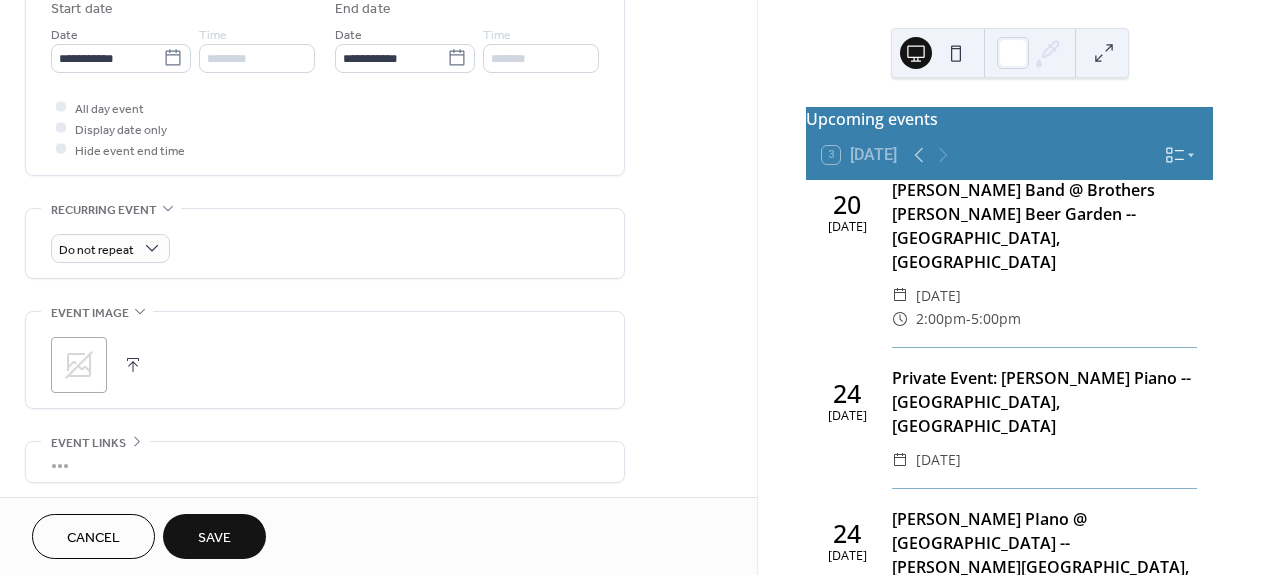 click on "Save" at bounding box center [214, 538] 